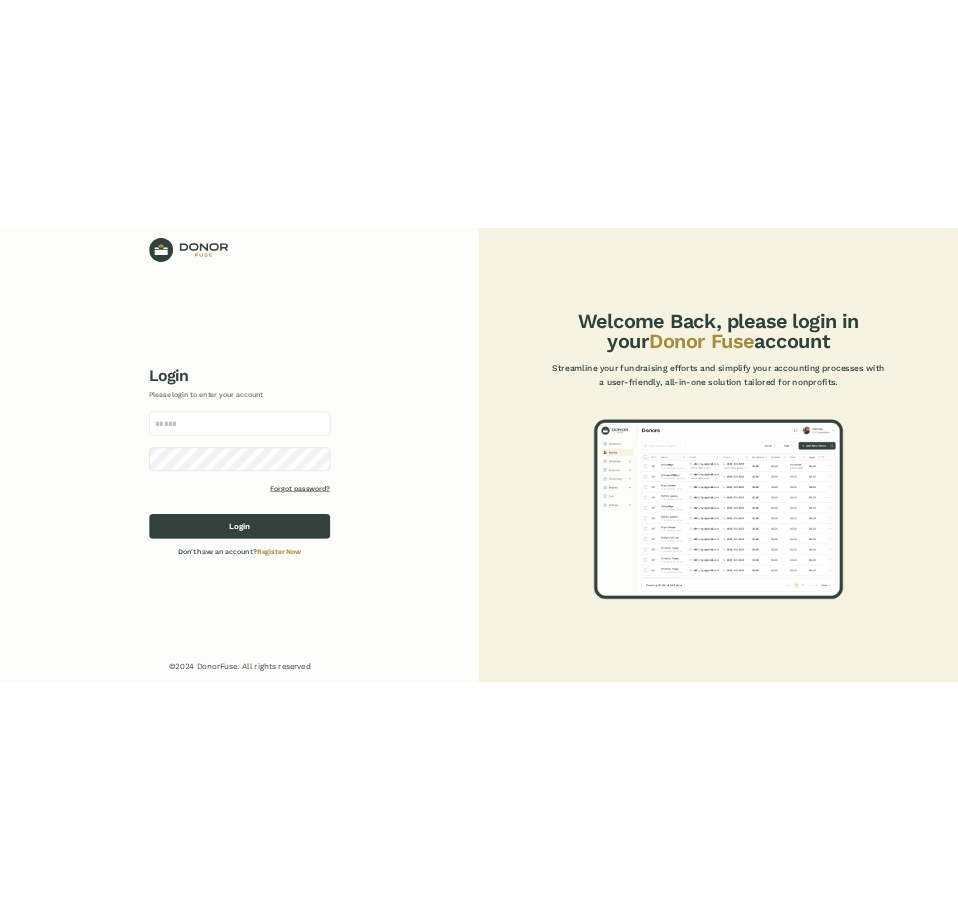 scroll, scrollTop: 0, scrollLeft: 0, axis: both 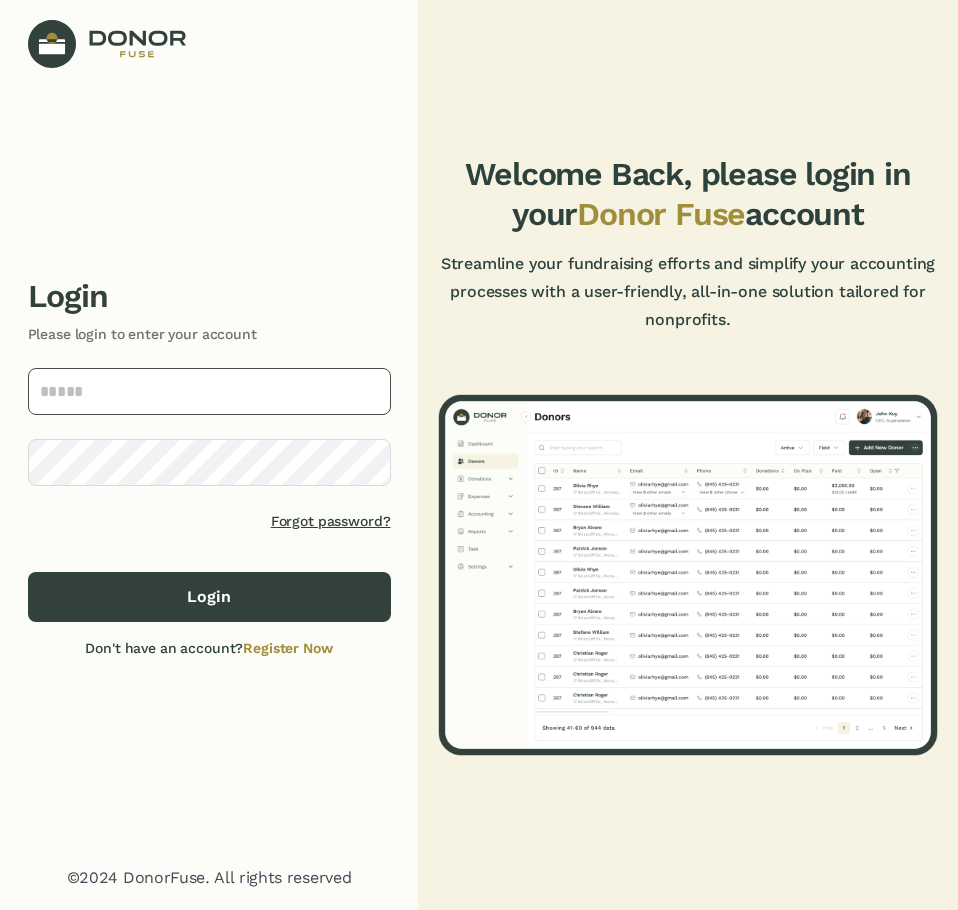 type on "**********" 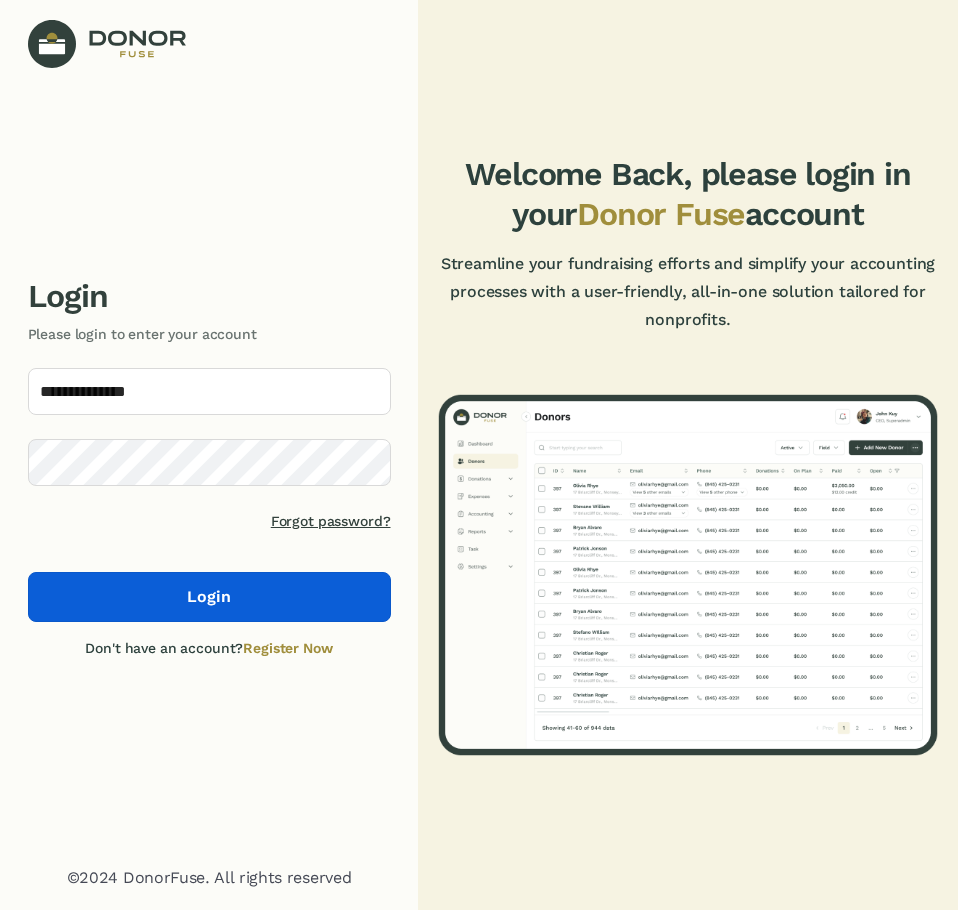 click on "Login" 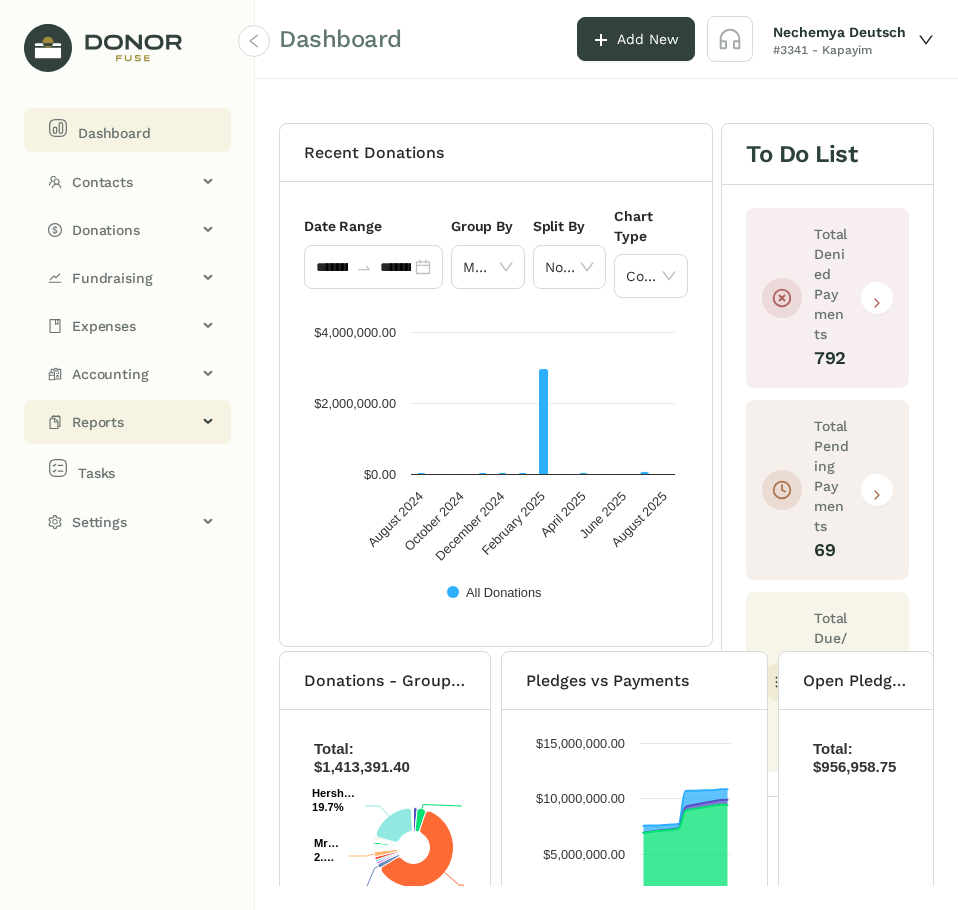 click on "Reports" 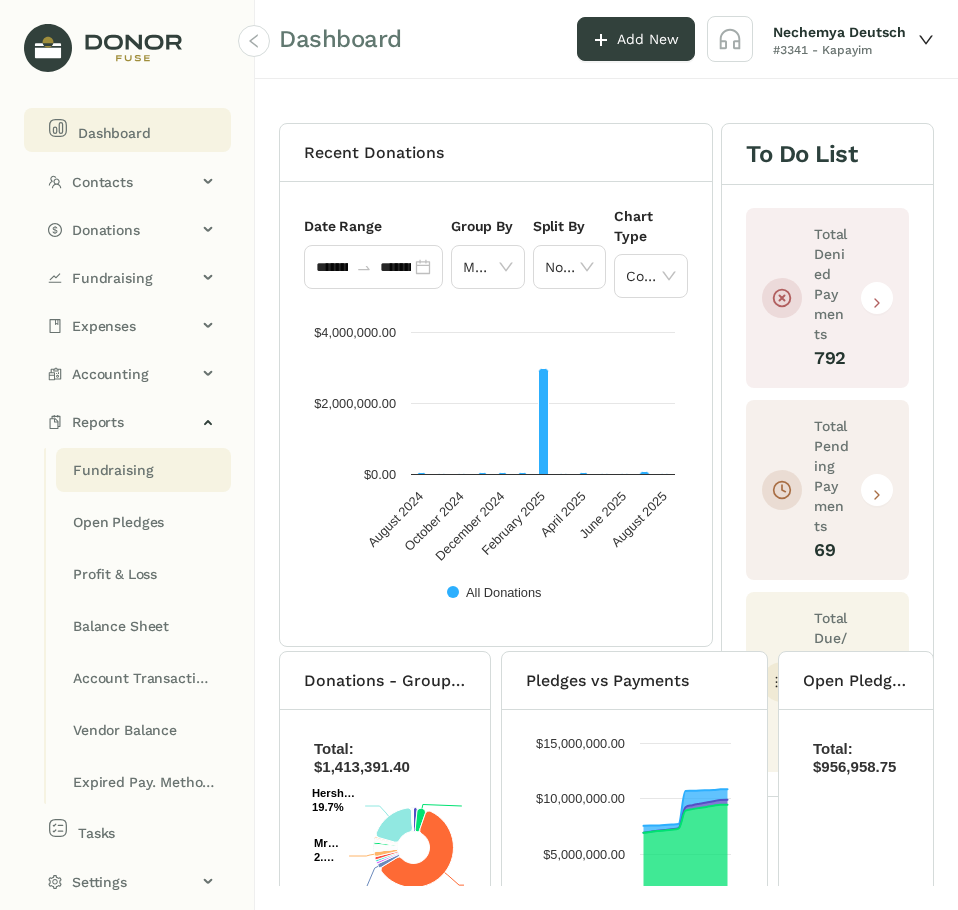 click on "Fundraising" 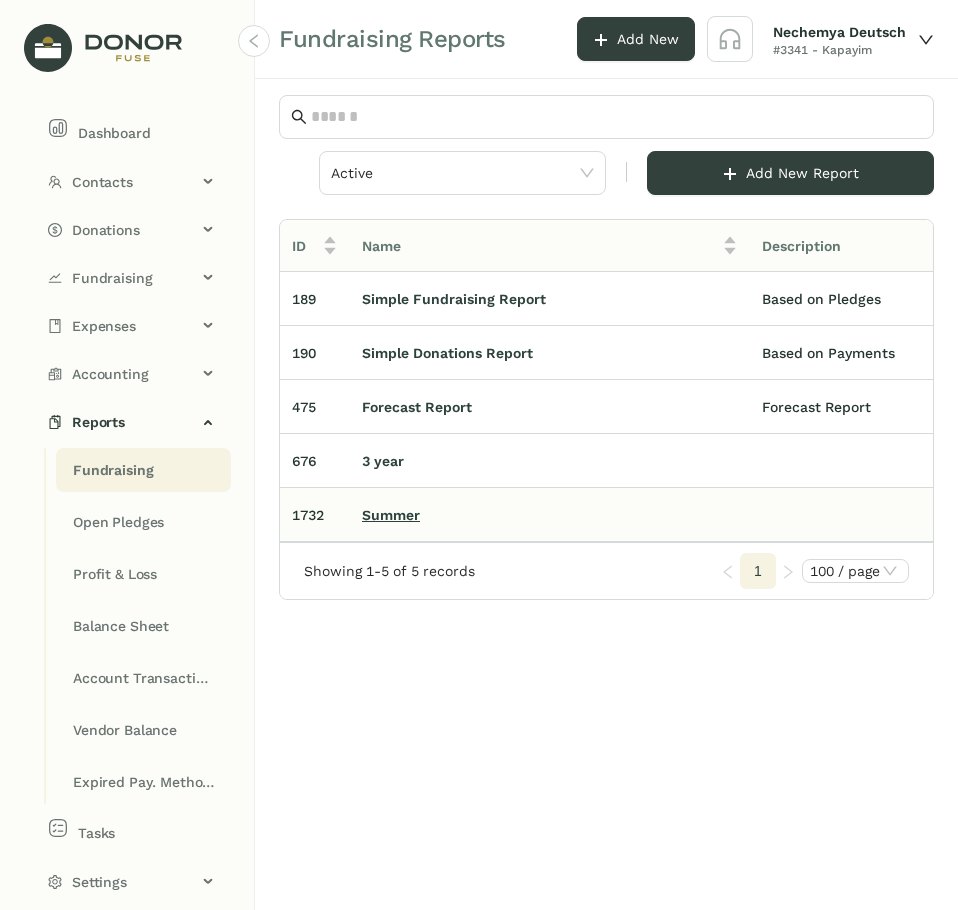 click on "Summer" 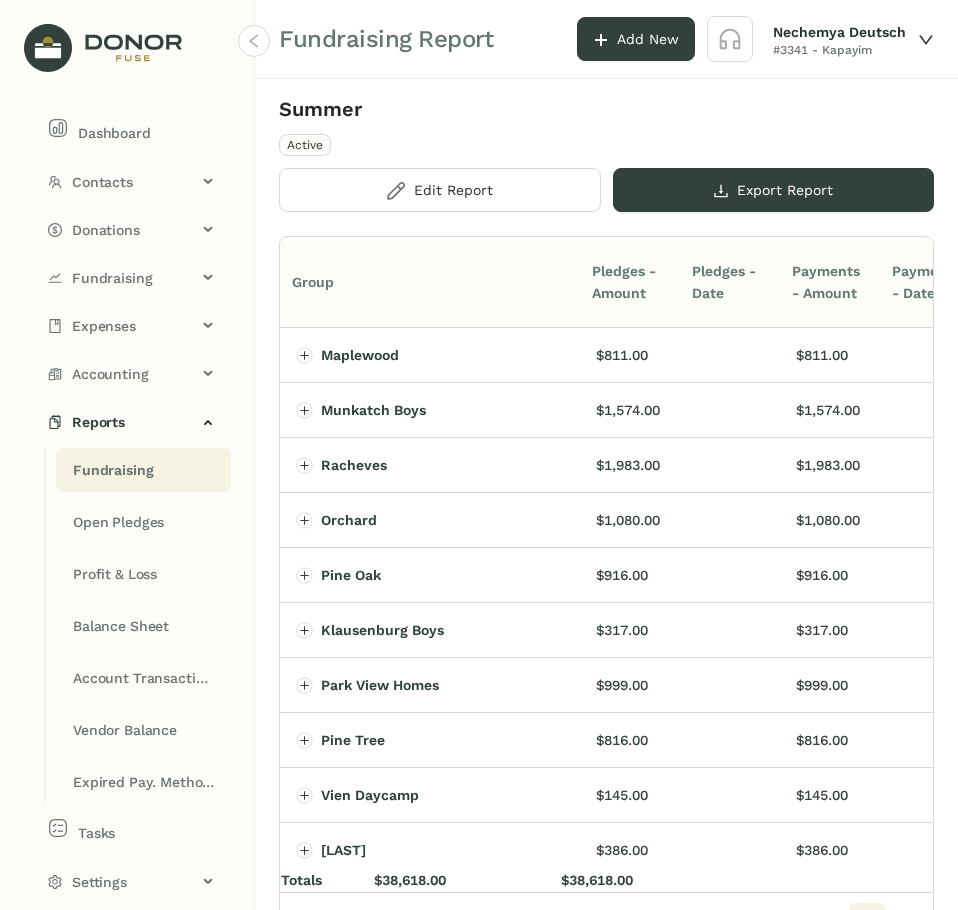 click 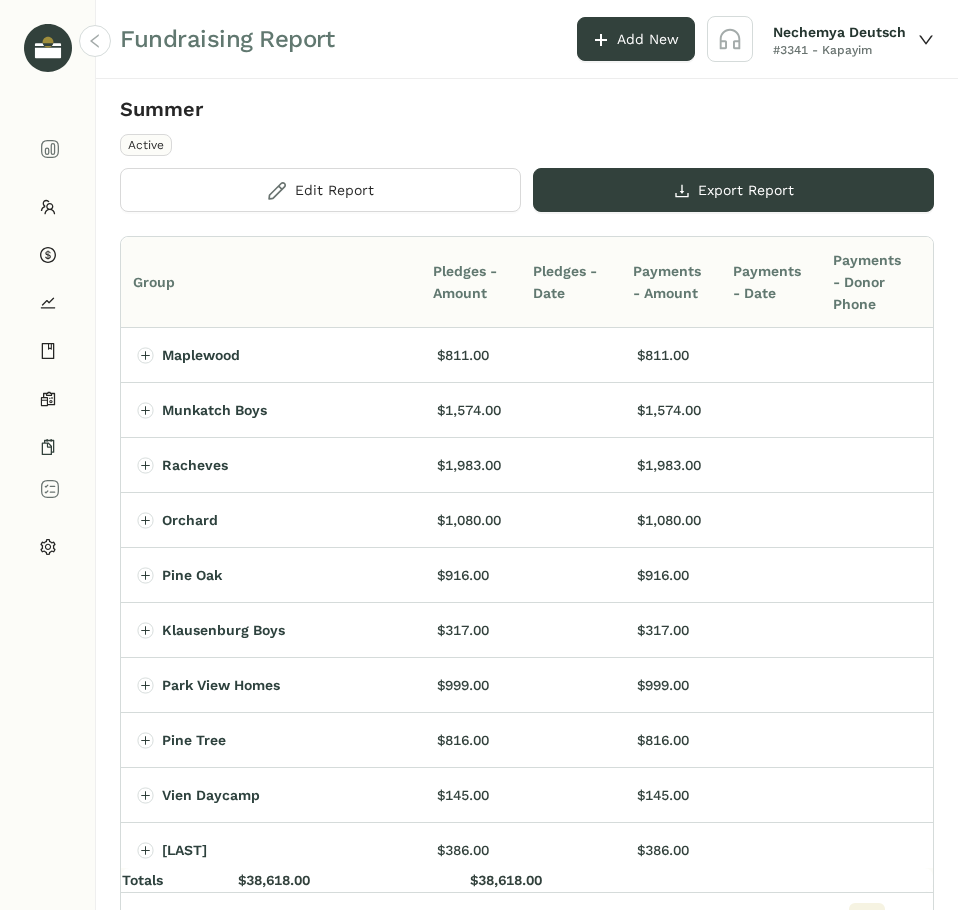 scroll, scrollTop: 464, scrollLeft: 0, axis: vertical 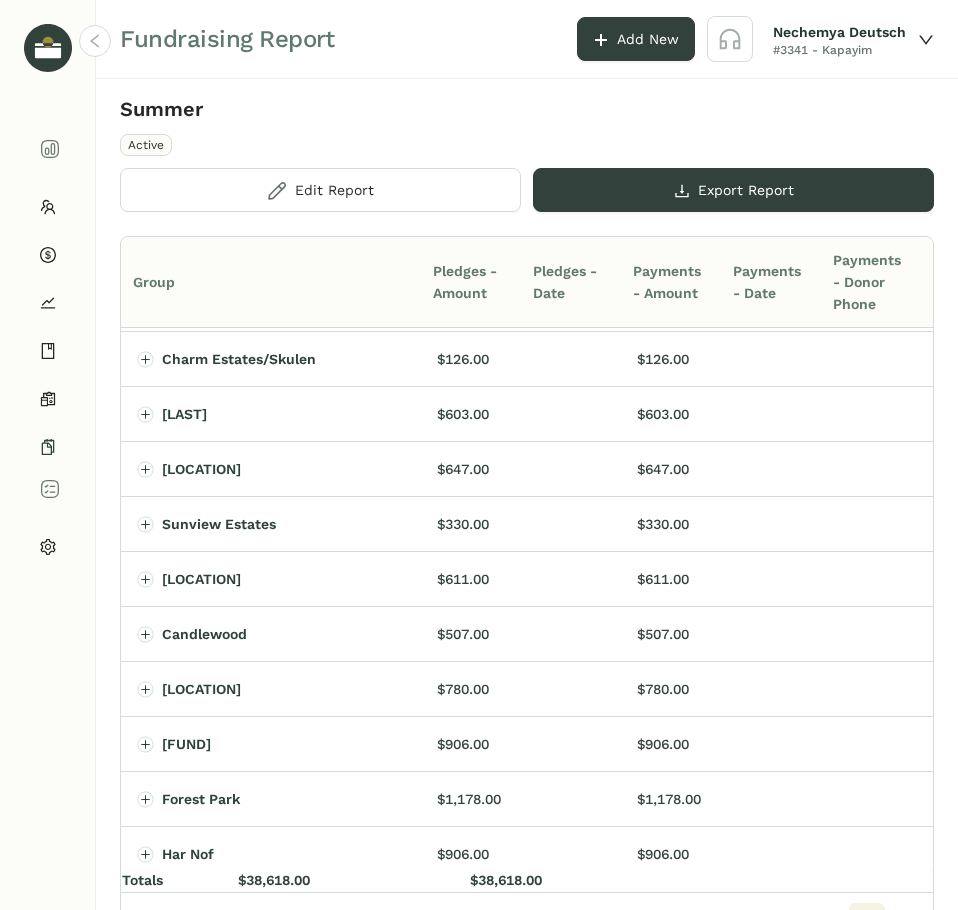 click on "Group" 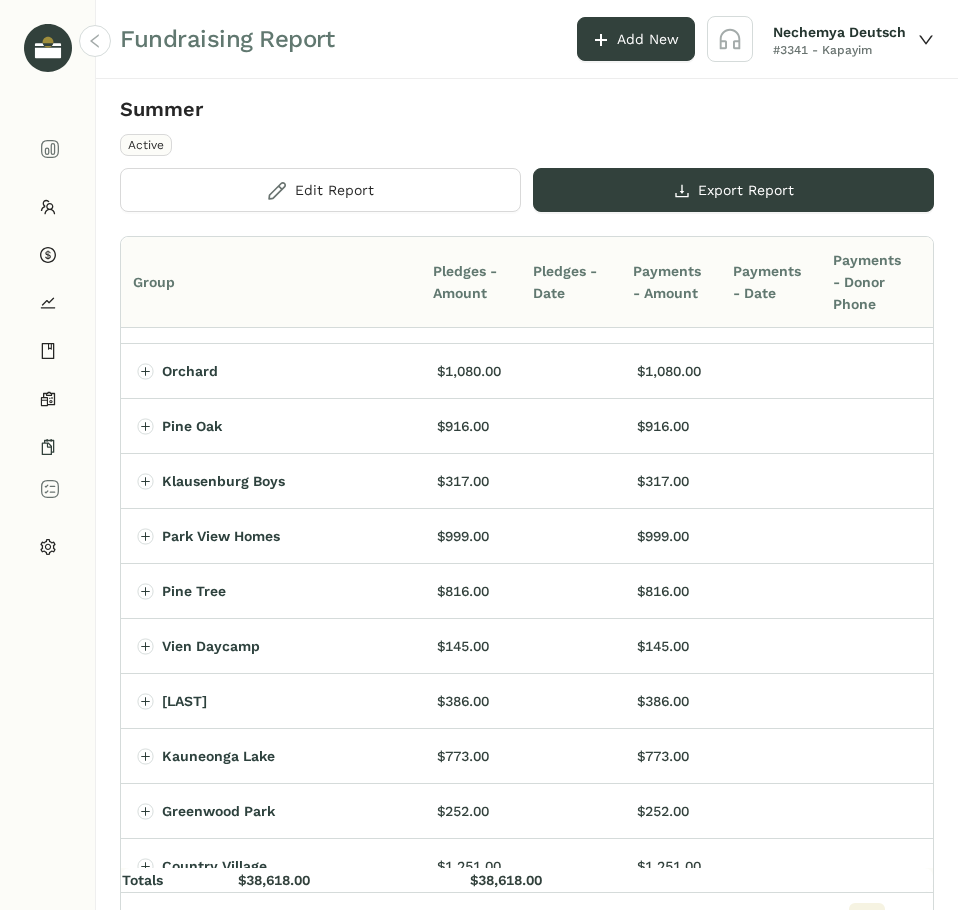 scroll, scrollTop: 0, scrollLeft: 0, axis: both 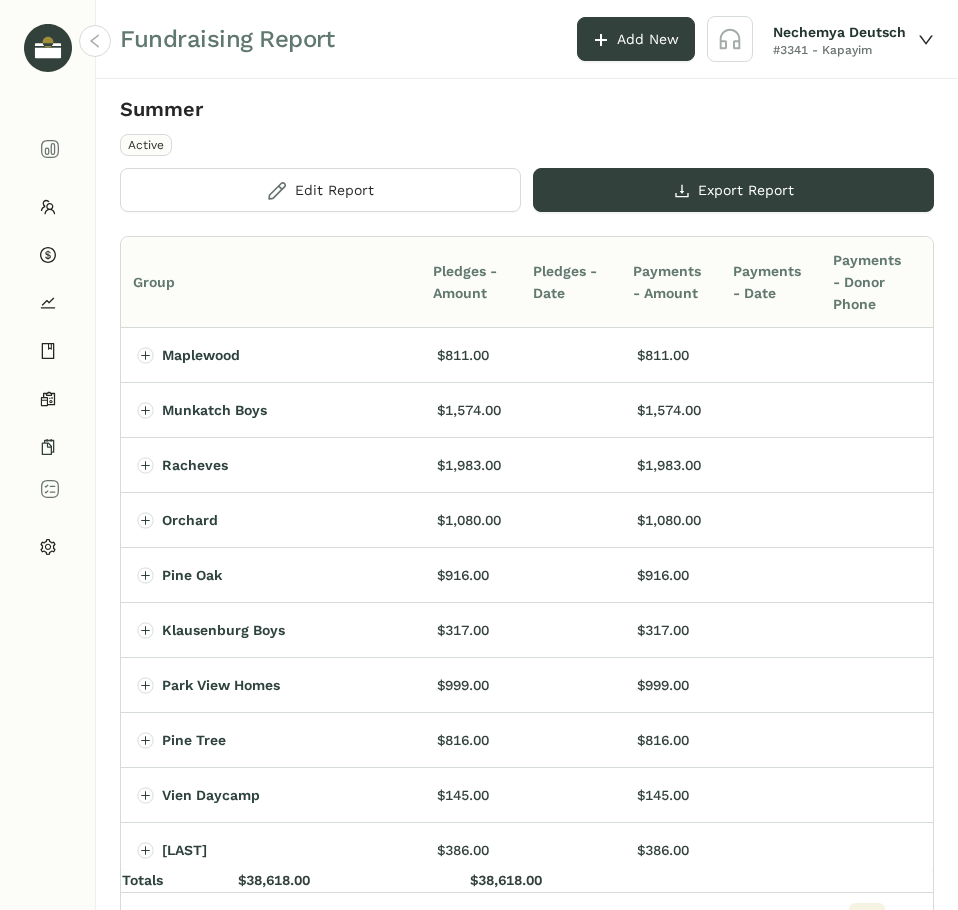 click on "Pledges - Amount" 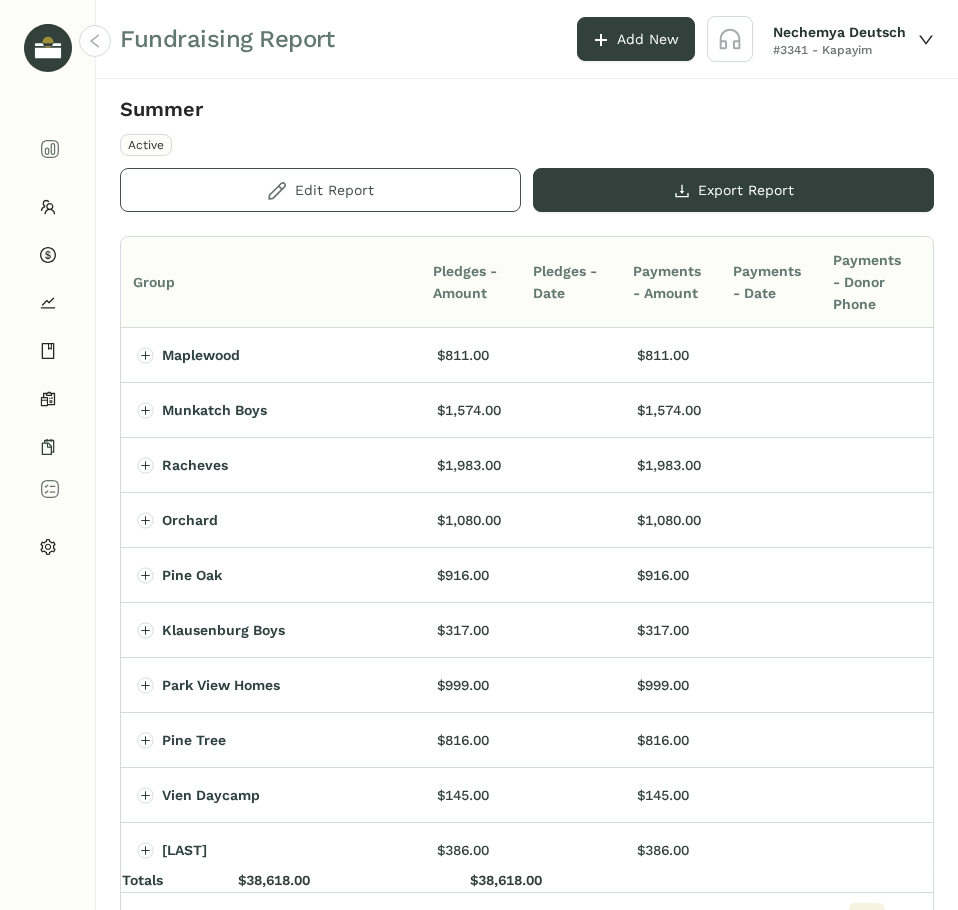 click on "Edit Report" 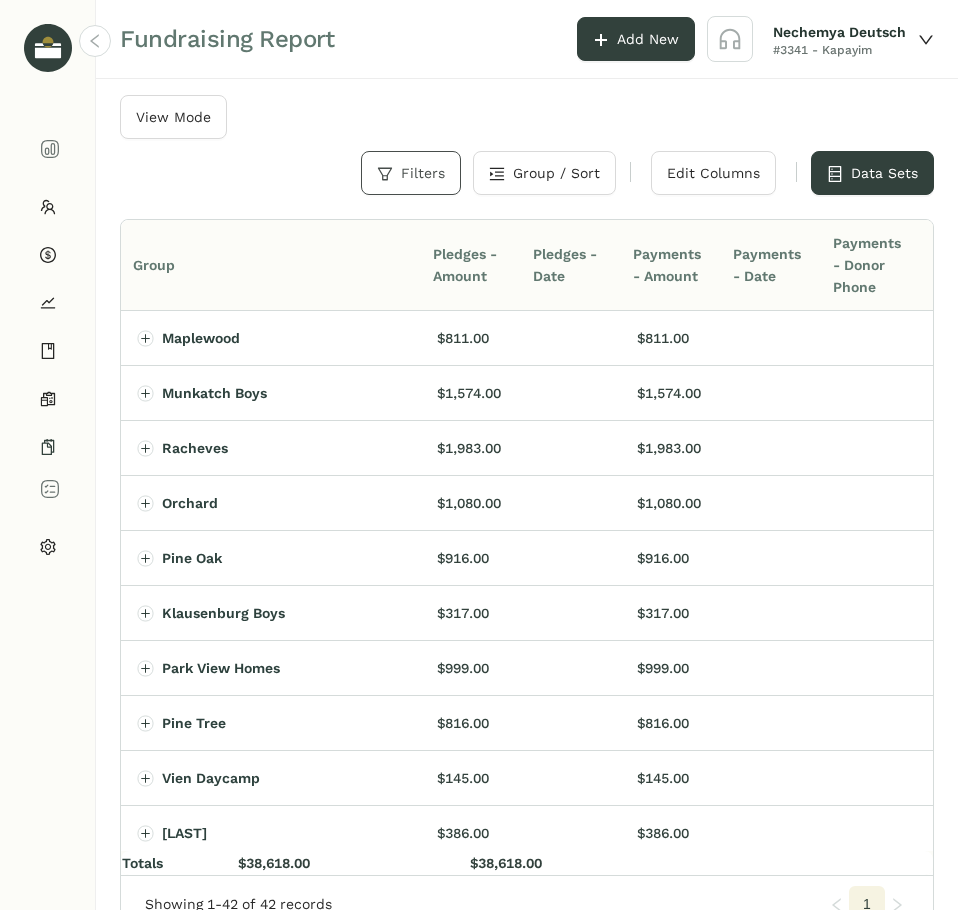 click on "Filters" 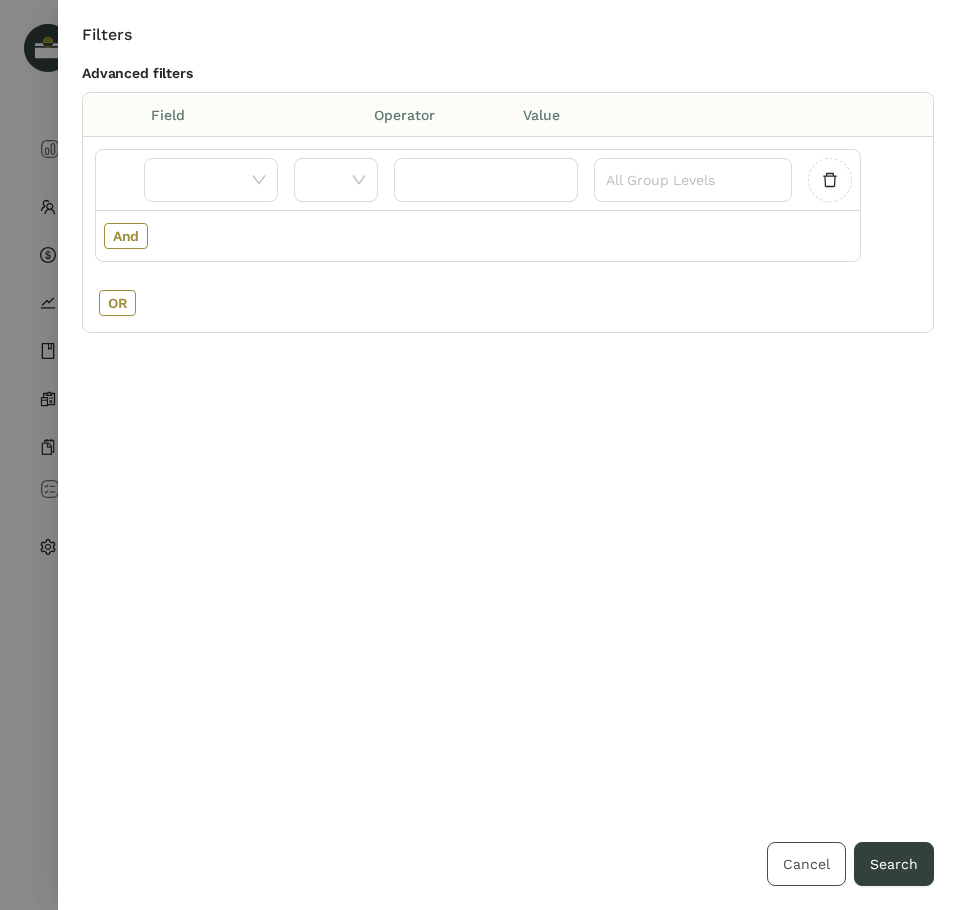 click on "Cancel" at bounding box center [806, 864] 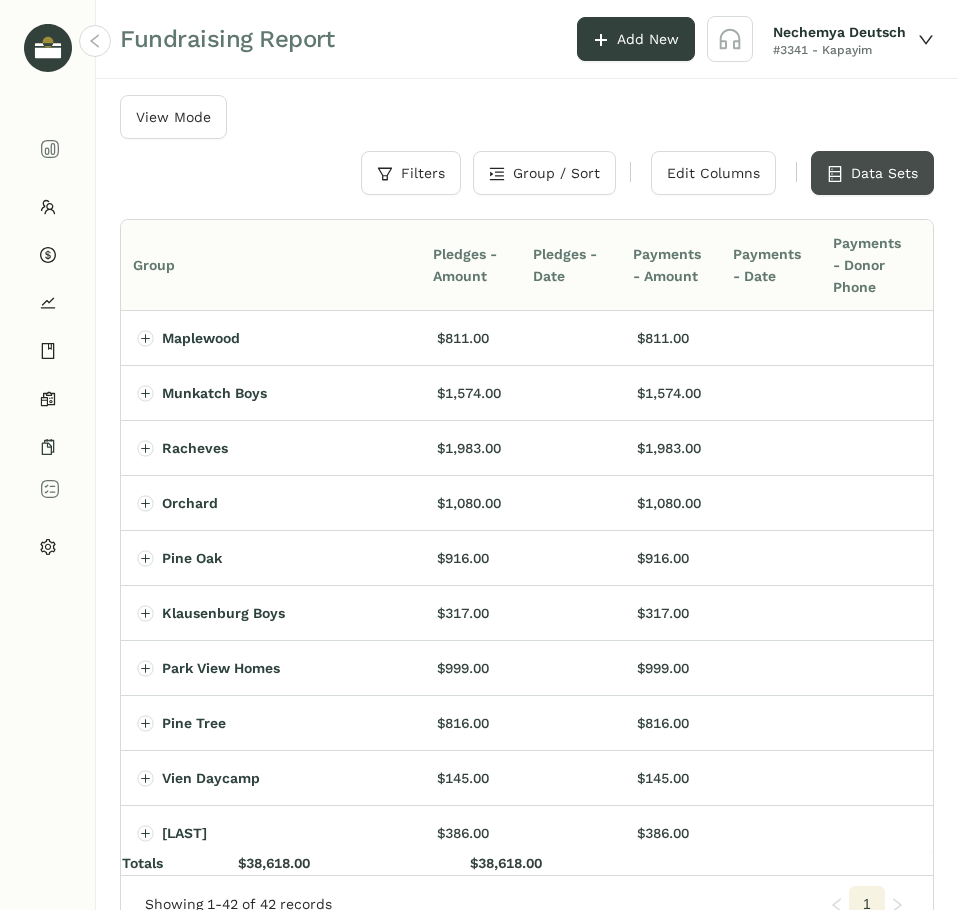 click on "Data Sets" 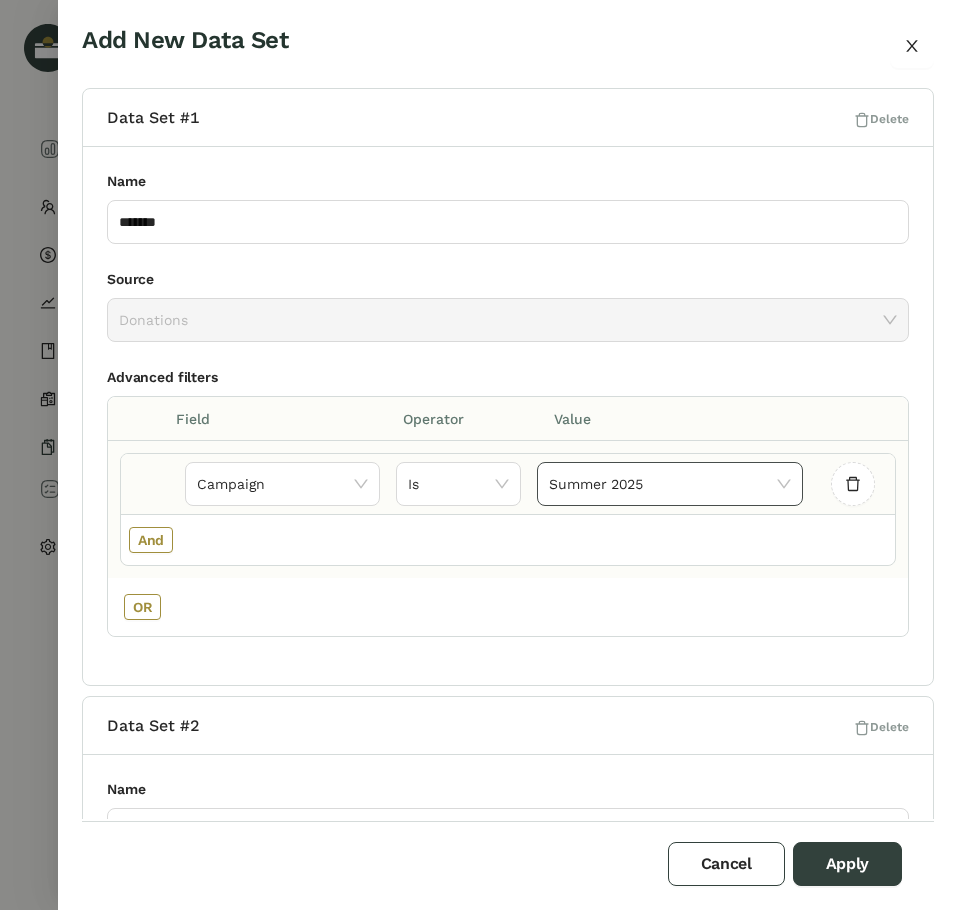 click on "Summer 2025" 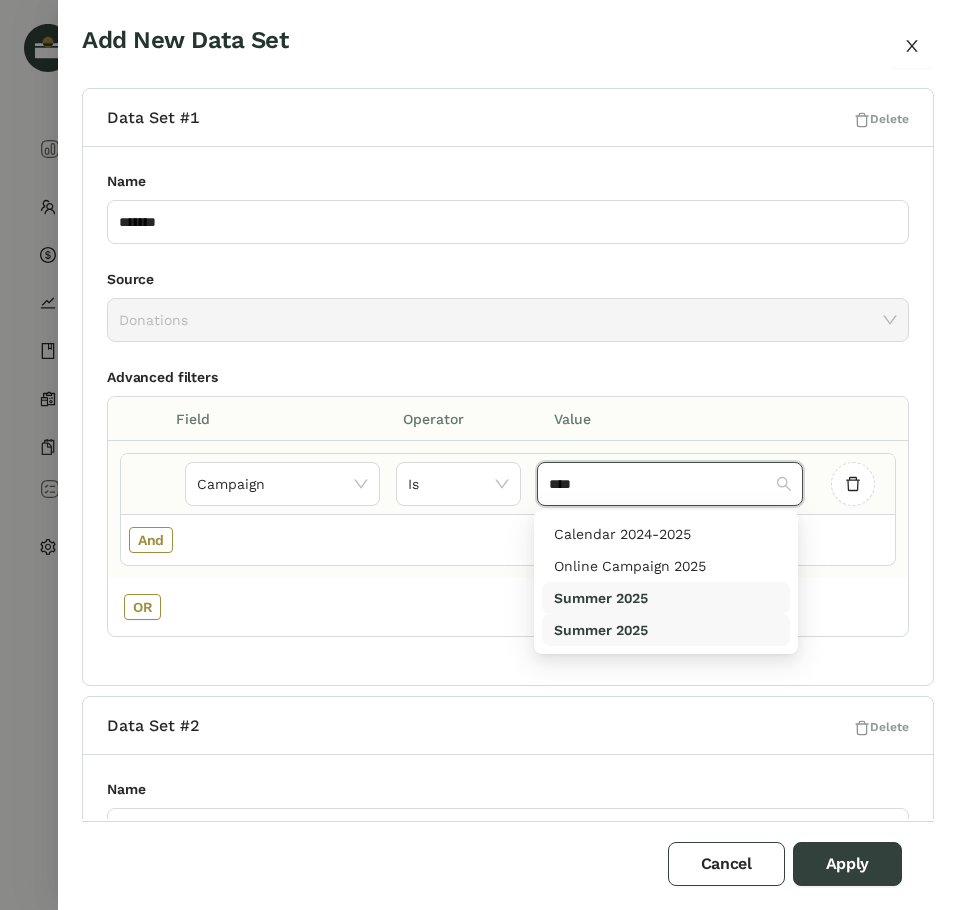 type on "****" 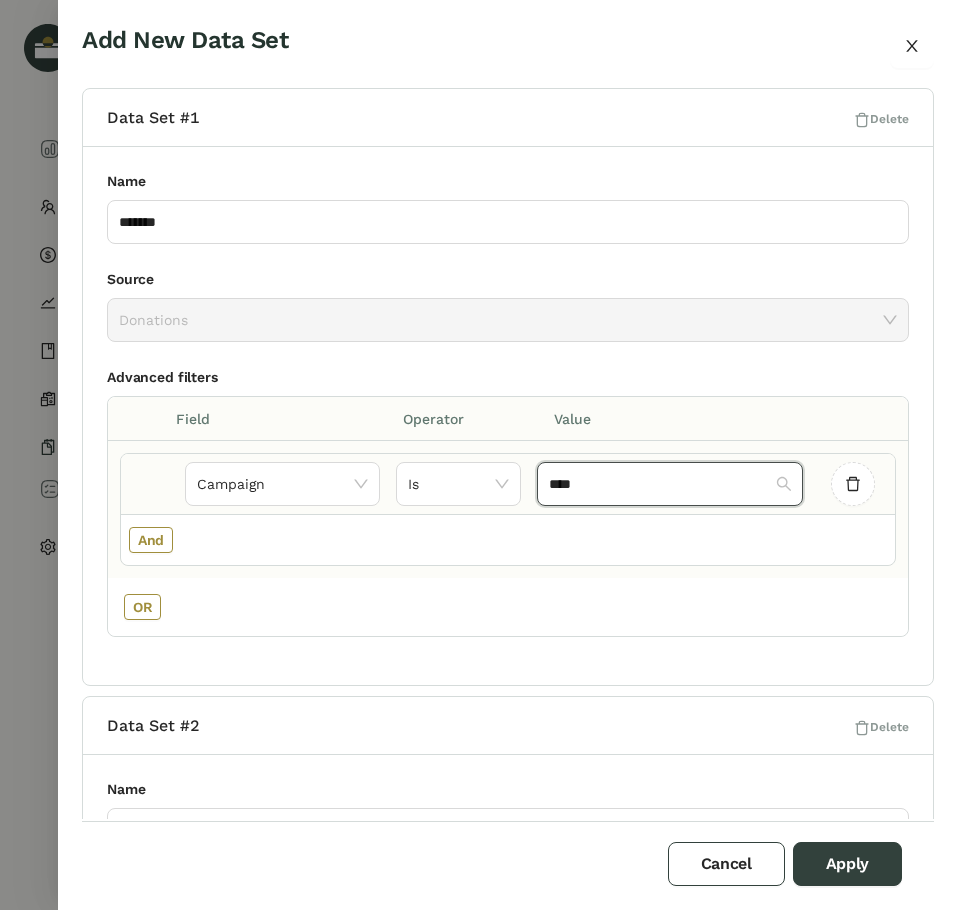 type 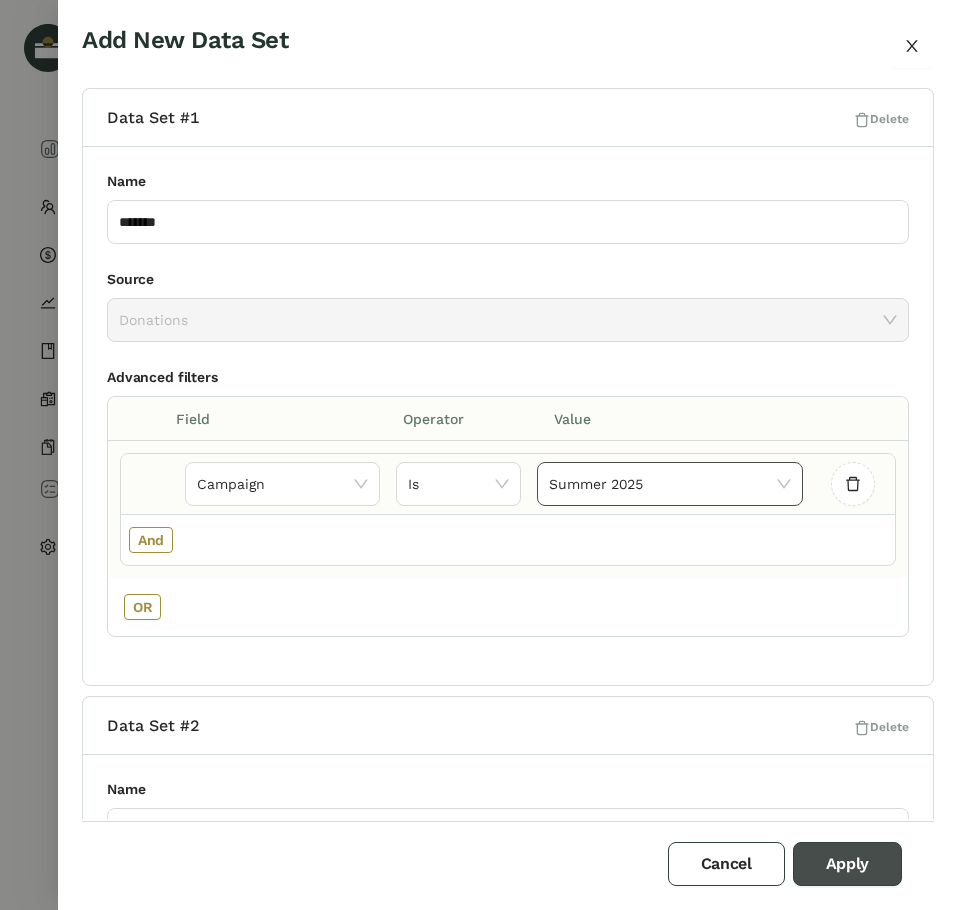 click on "Apply" at bounding box center [847, 864] 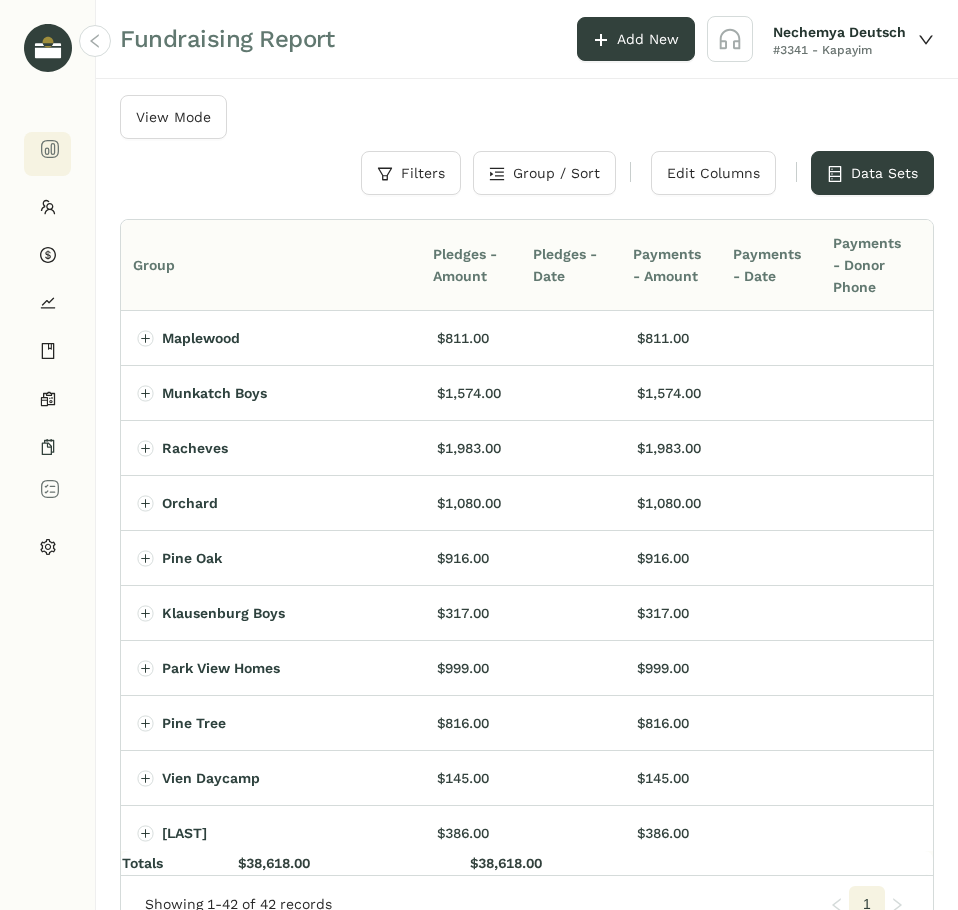 click 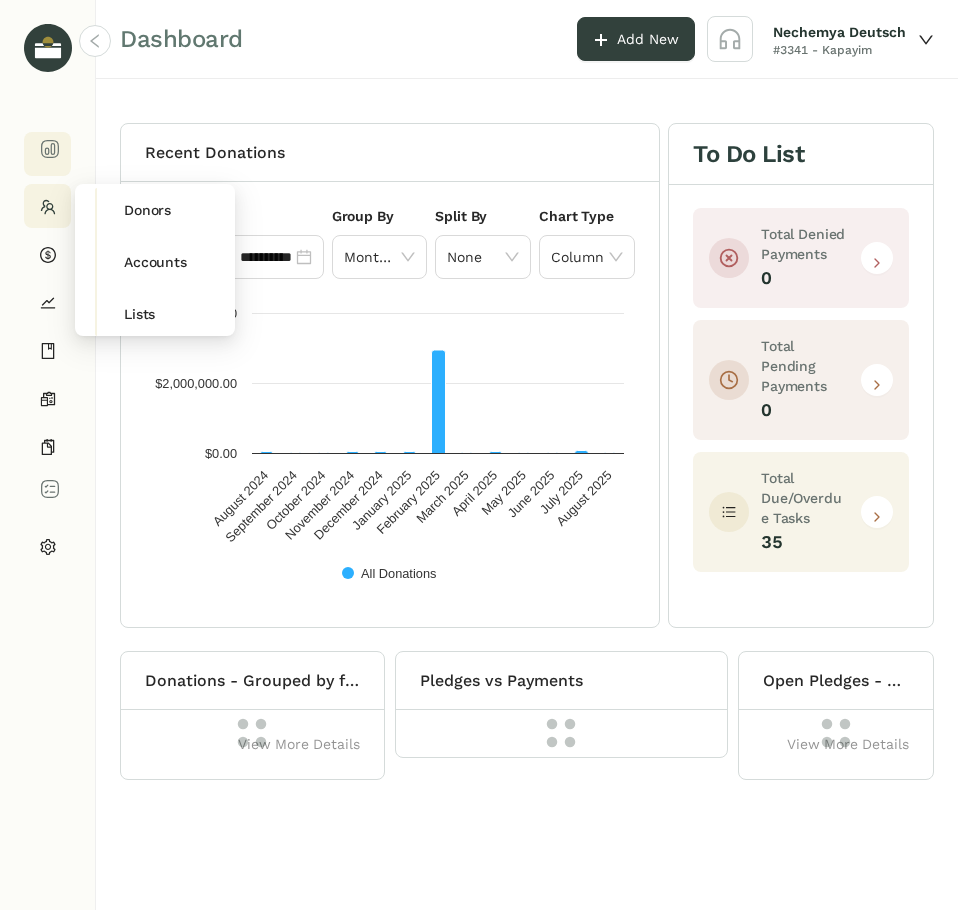 click on "Contacts" 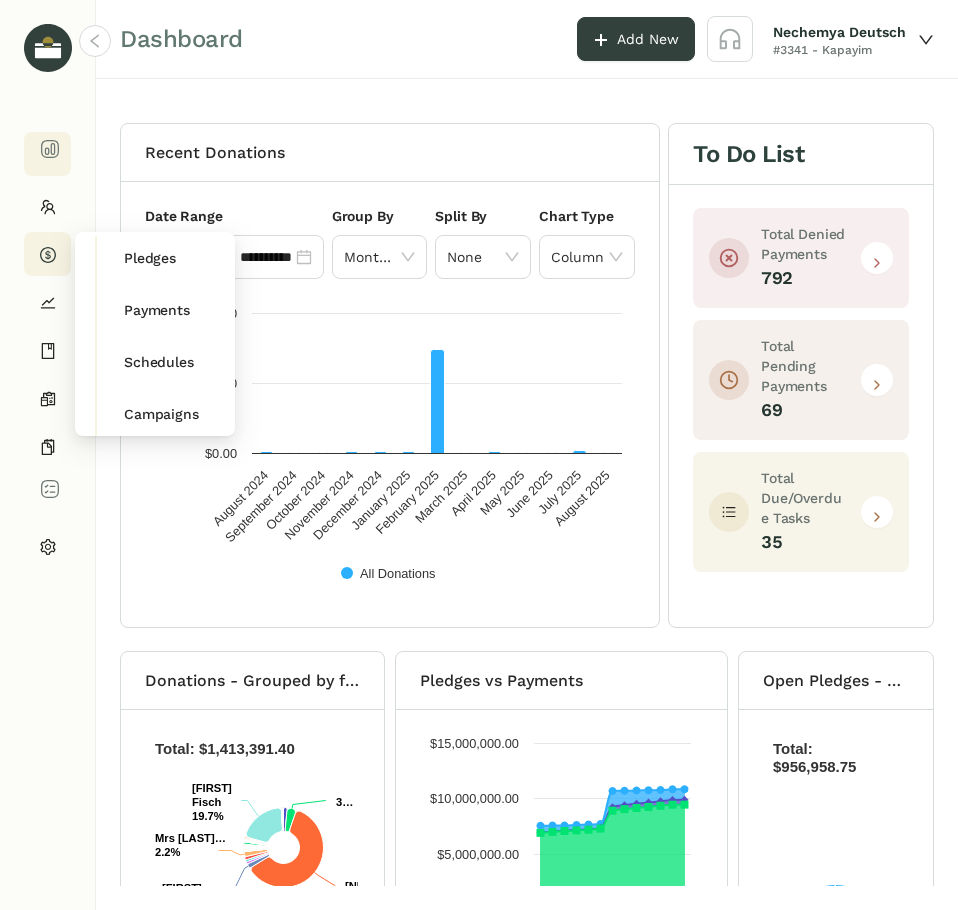 click 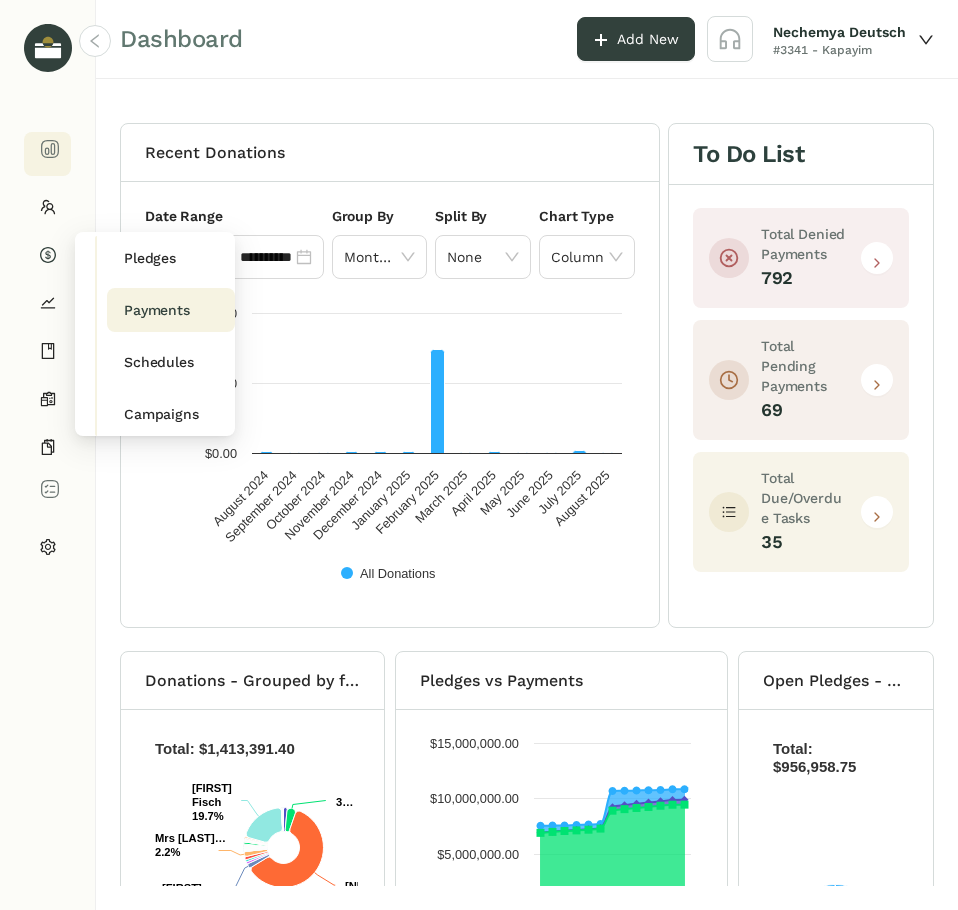 click on "Payments" at bounding box center [157, 310] 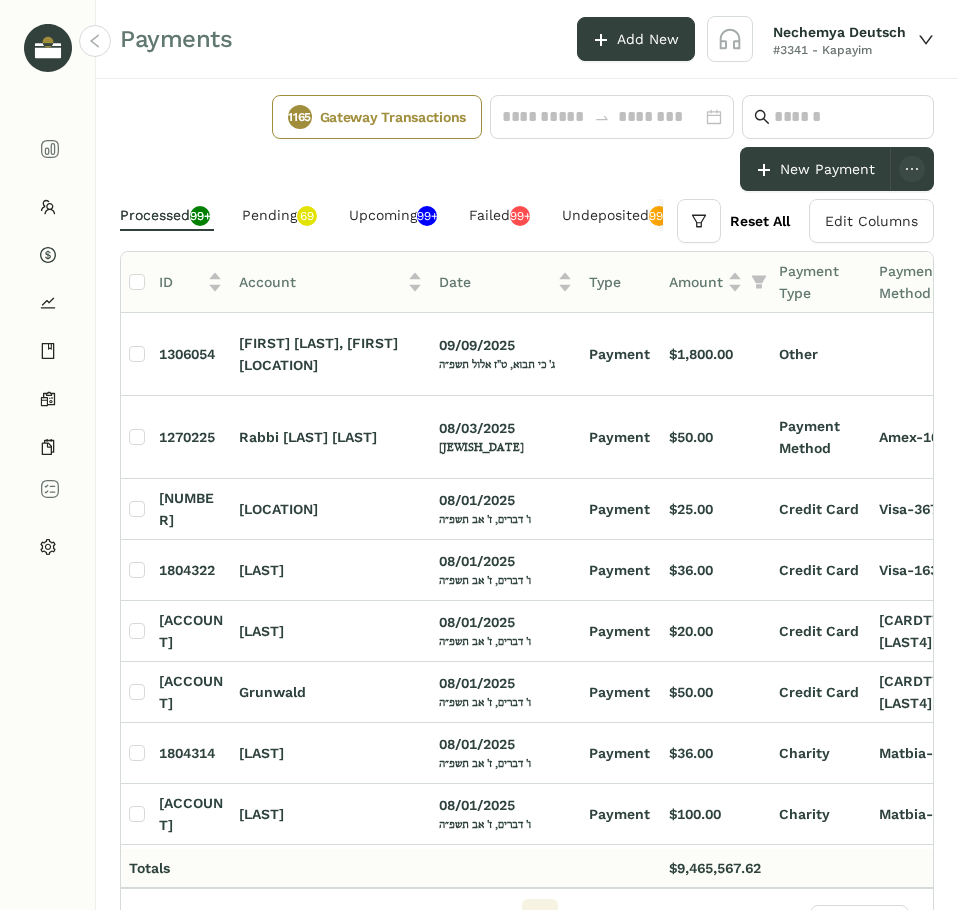 scroll, scrollTop: 0, scrollLeft: 707, axis: horizontal 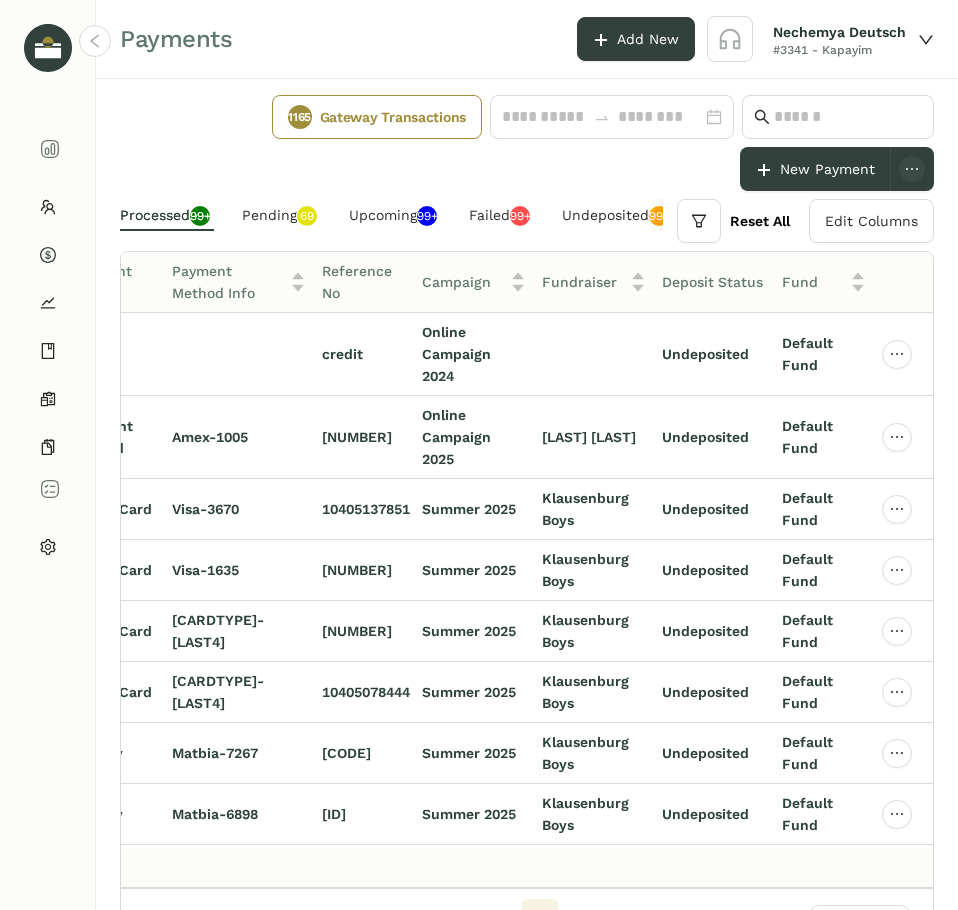 click on "ID  Account   Date   Type   Amount   Payment Type   Payment Method Info   Reference No   Campaign   Fundraiser   Deposit Status   Fund  1306054 [FIRST] [LAST], [NAME] Cafe Au Lee 09/09/2025 ג' כי תבוא, ט"ז אלול תשפ״ה Payment $1,800.00 Other credit  Online Campaign 2024 Undeposited Default Fund 1270225 Rabbi [LAST] [LAST] 08/03/2025 תשעה באב, ט' אב תשפ״ה Payment $50.00 Payment Method Amex-1005 10406325305 Online Campaign 2025 [FIRST] [LAST] Undeposited Default Fund 1804342 [LAST] 08/01/2025 ו' דברים, ז' אב תשפ״ה Payment $25.00 Credit Card Visa-3670 10405137851 Summer 2025 Klausenburg Boys Undeposited Default Fund 1804322 [LAST] 08/01/2025 ו' דברים, ז' אב תשפ״ה Payment $36.00 Credit Card Visa-1635 10405084999 Summer 2025" 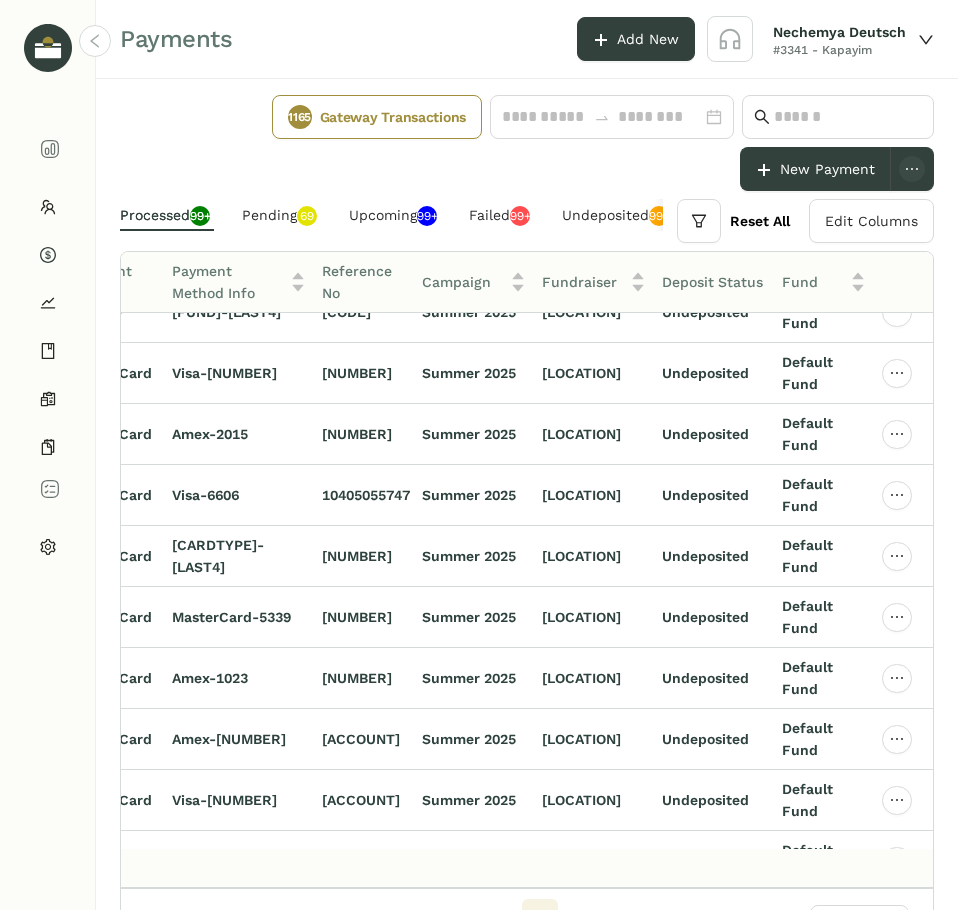 scroll, scrollTop: 1065, scrollLeft: 707, axis: both 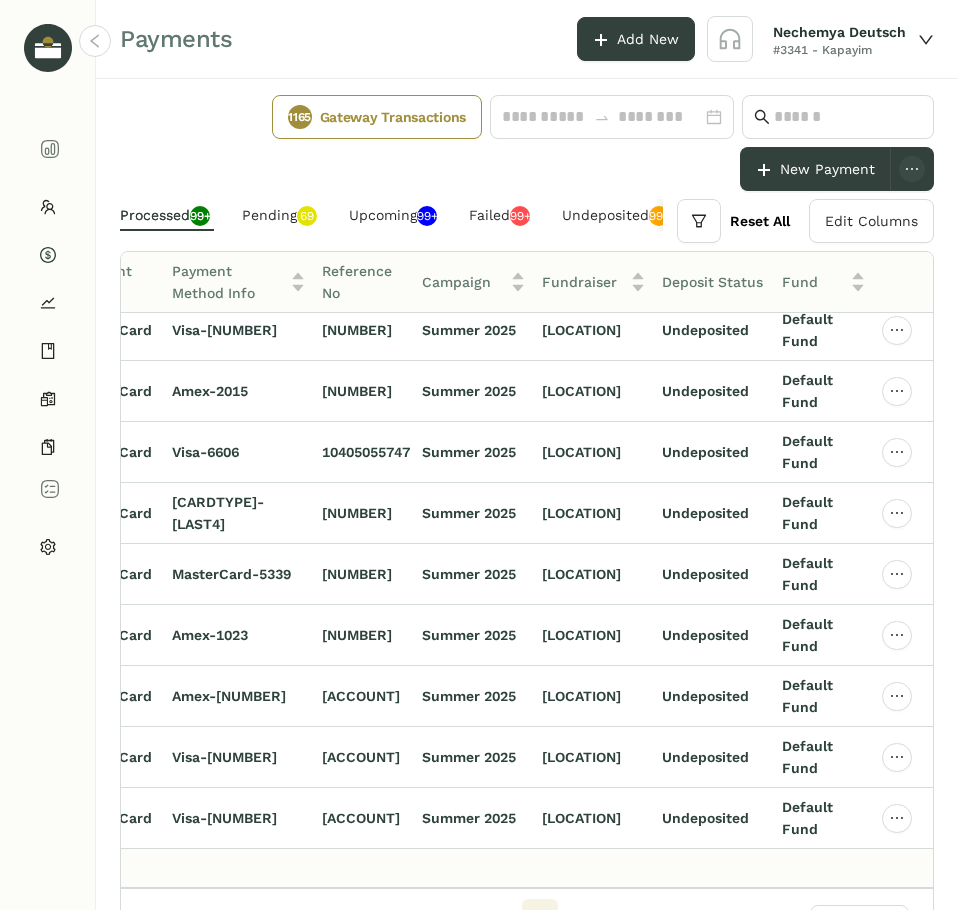 click on "Showing 1-25 of 79980 records  1 2 3 4 5 ••• 3200 25 / page" 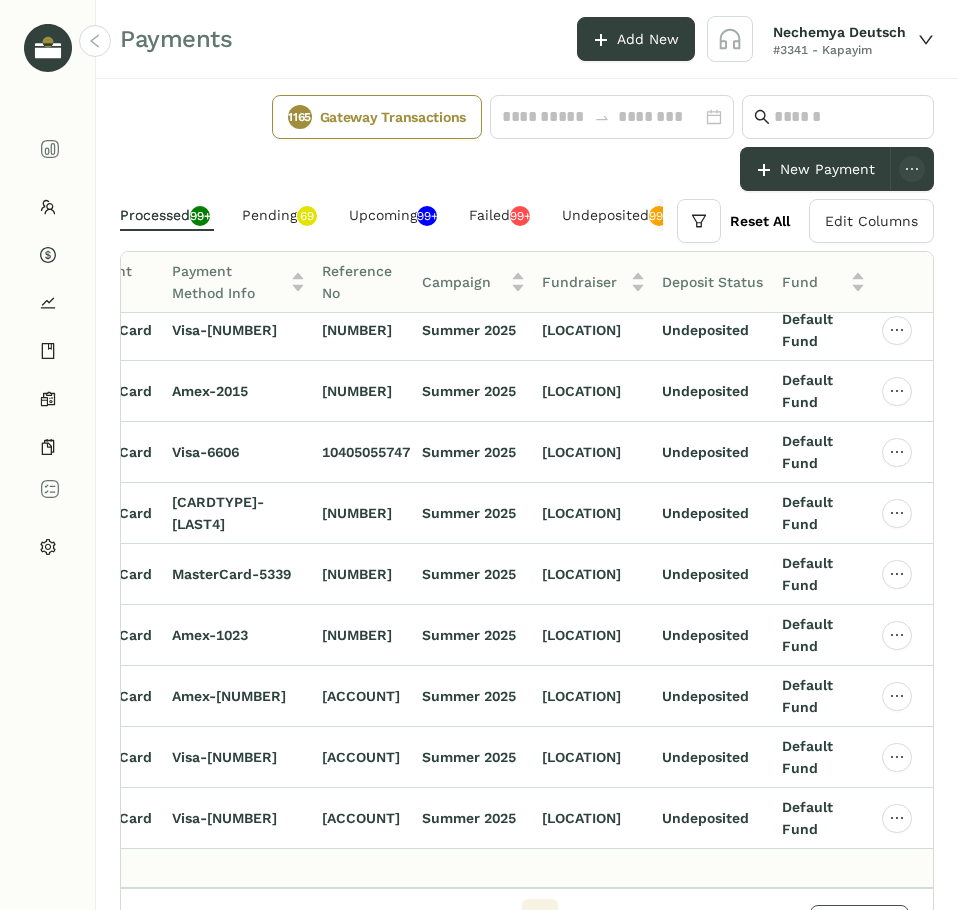 click on "25 / page" 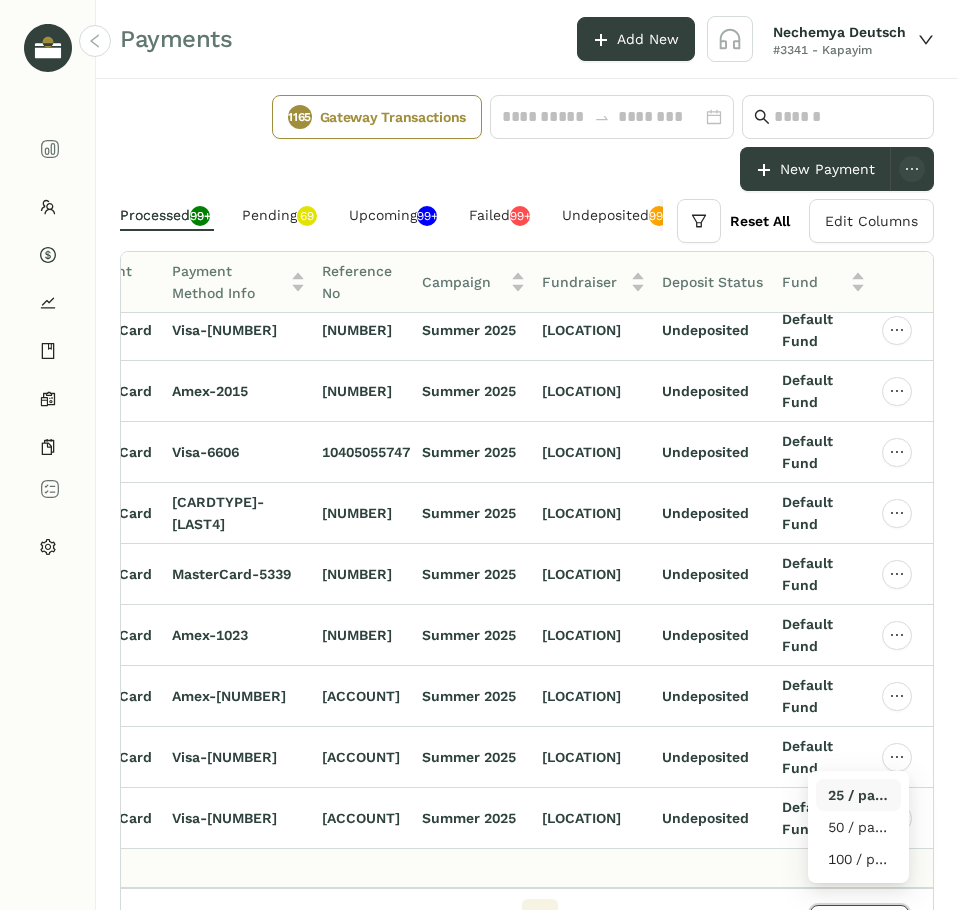 scroll, scrollTop: 18, scrollLeft: 0, axis: vertical 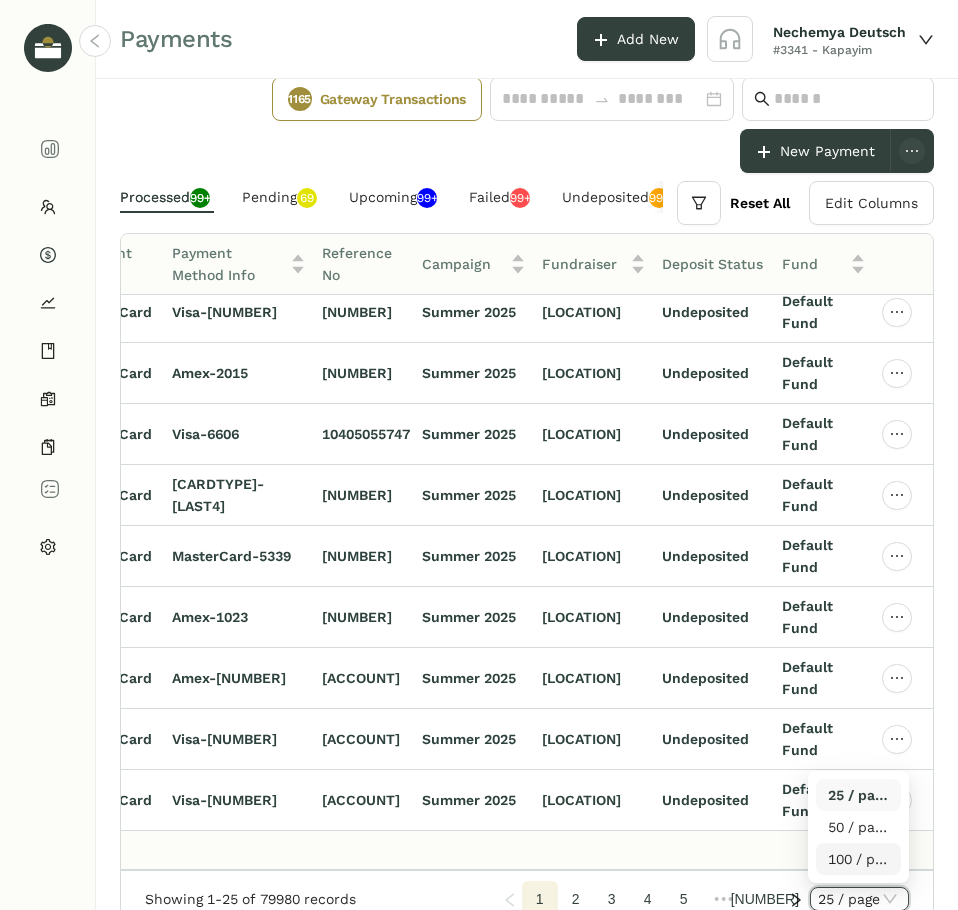 click on "100 / page" at bounding box center (858, 859) 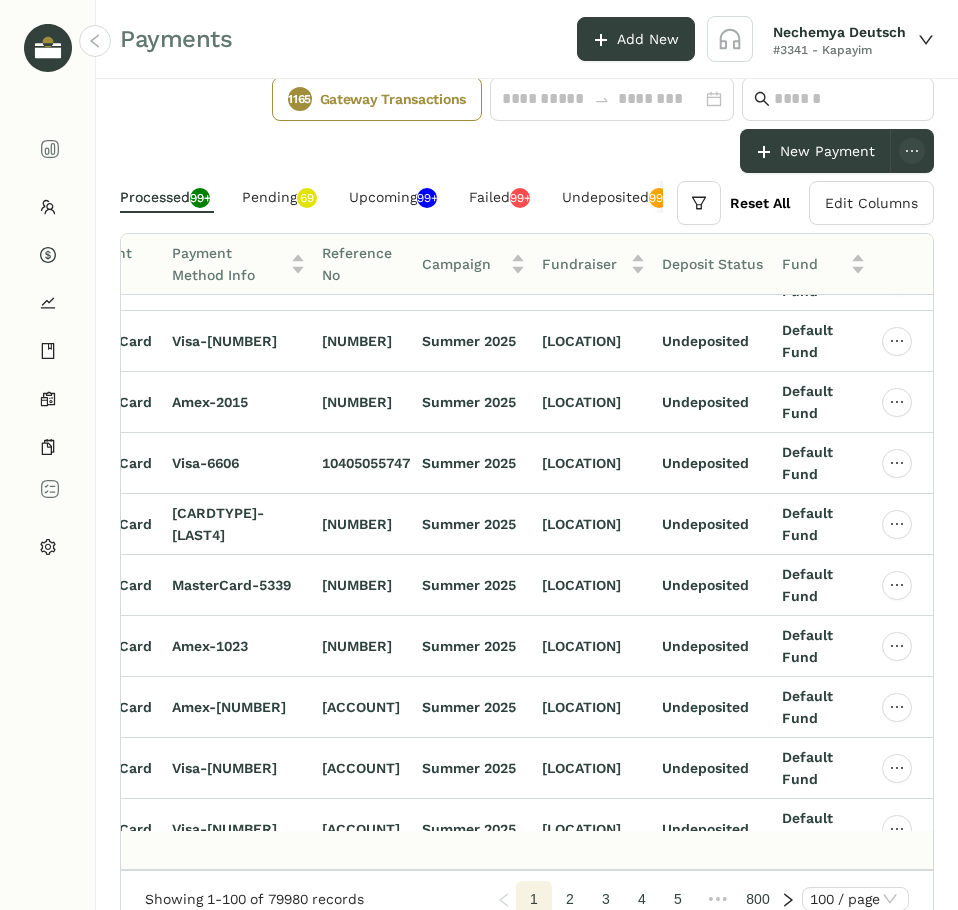 scroll, scrollTop: 1065, scrollLeft: 707, axis: both 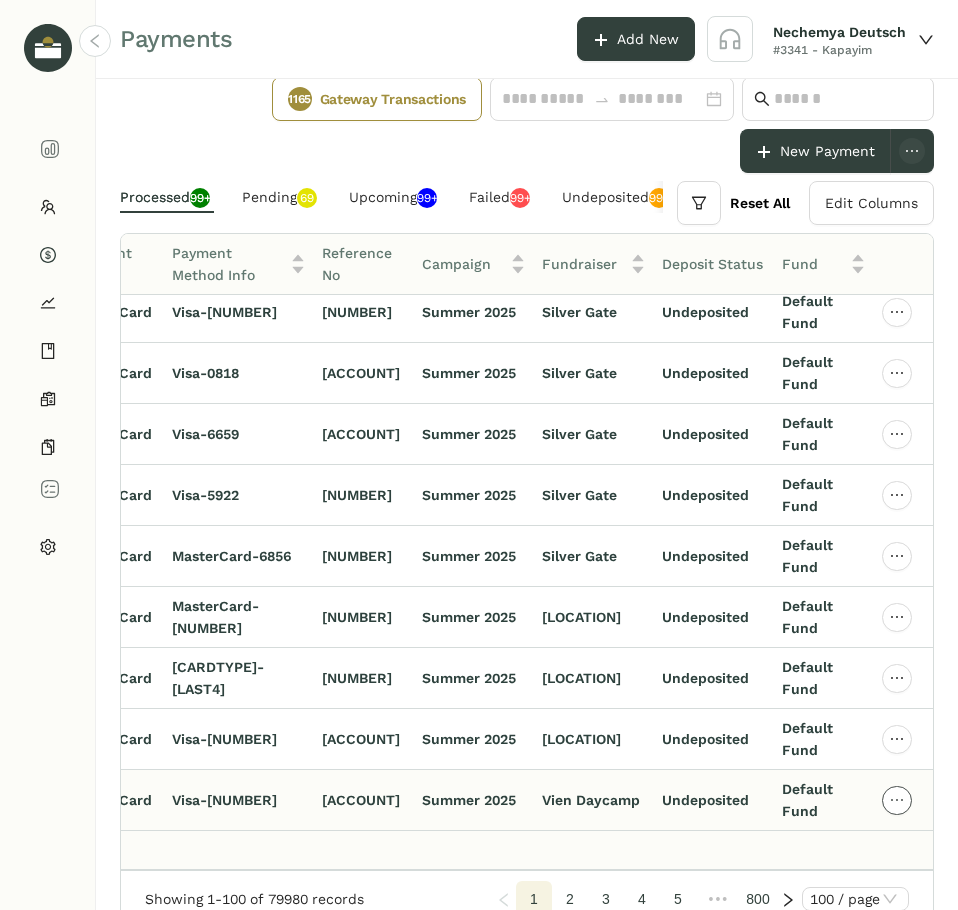 click 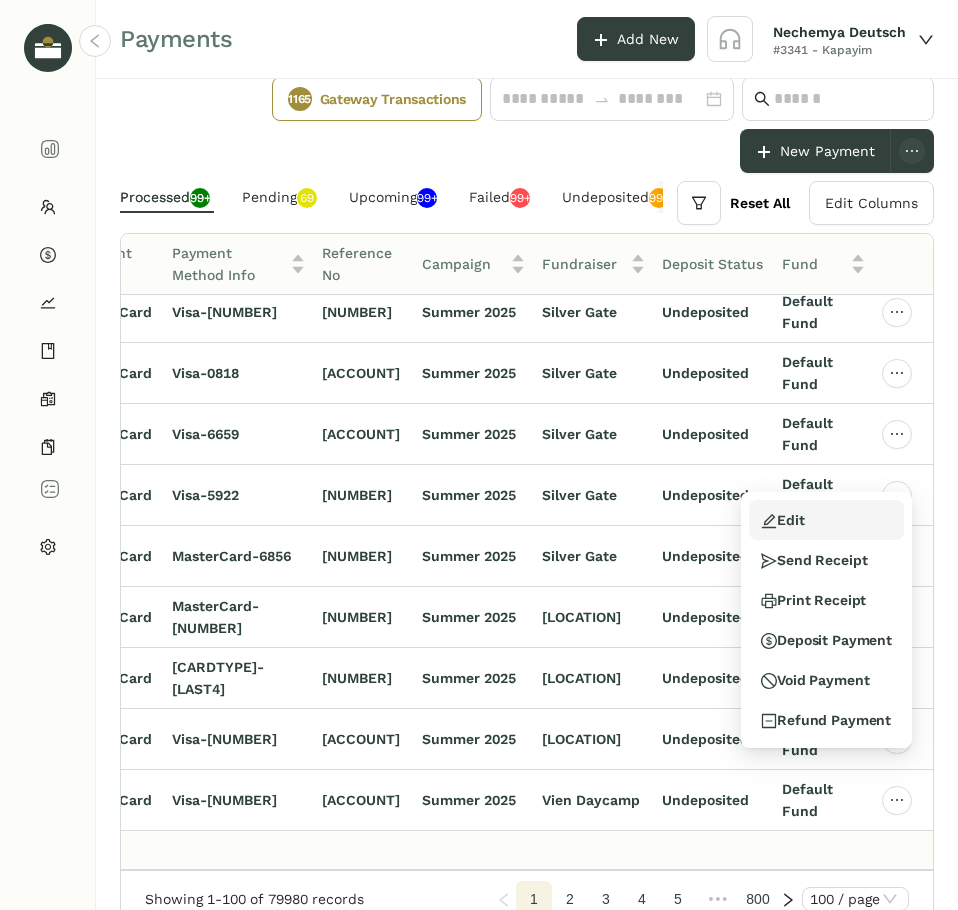 click on "Edit" at bounding box center (782, 520) 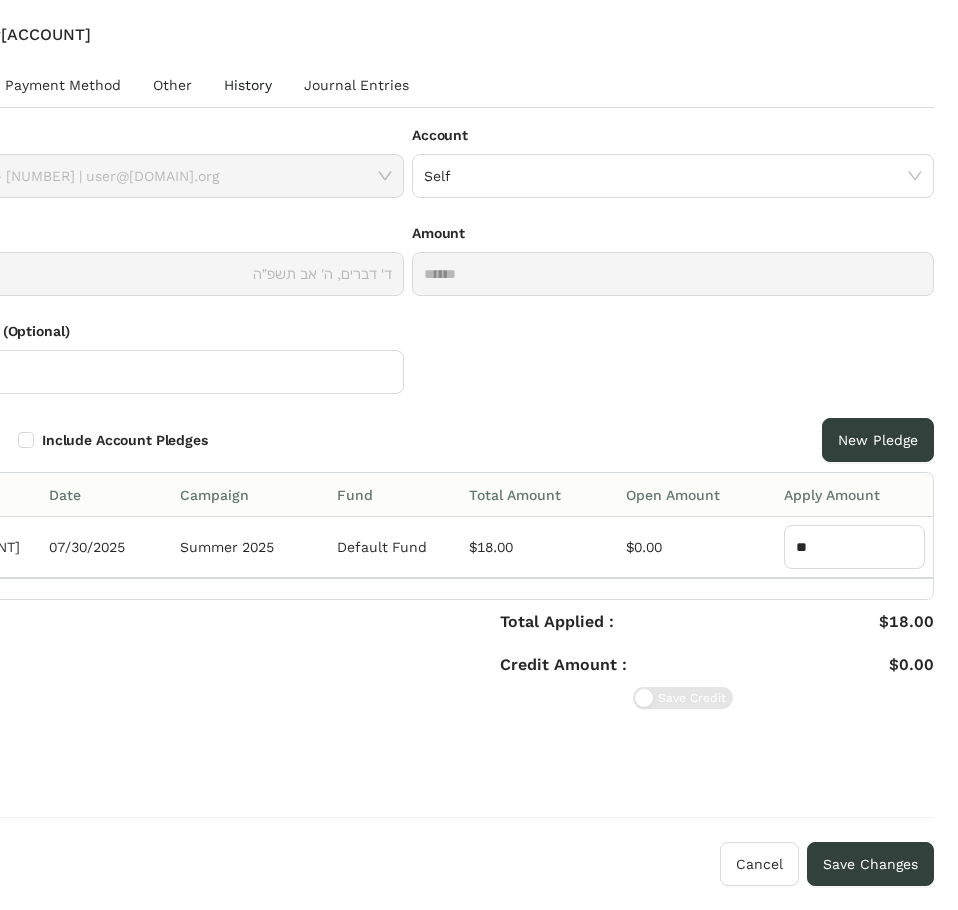 click on "History" at bounding box center [248, 85] 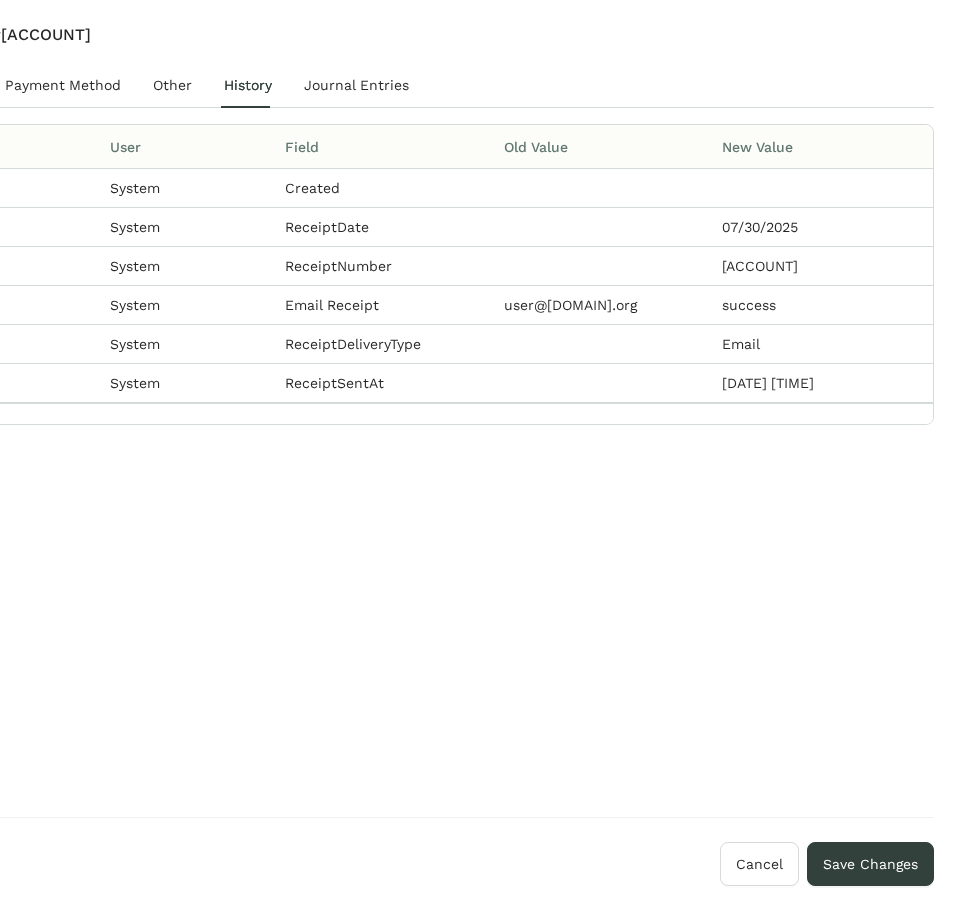 click on "**********" at bounding box center (408, 420) 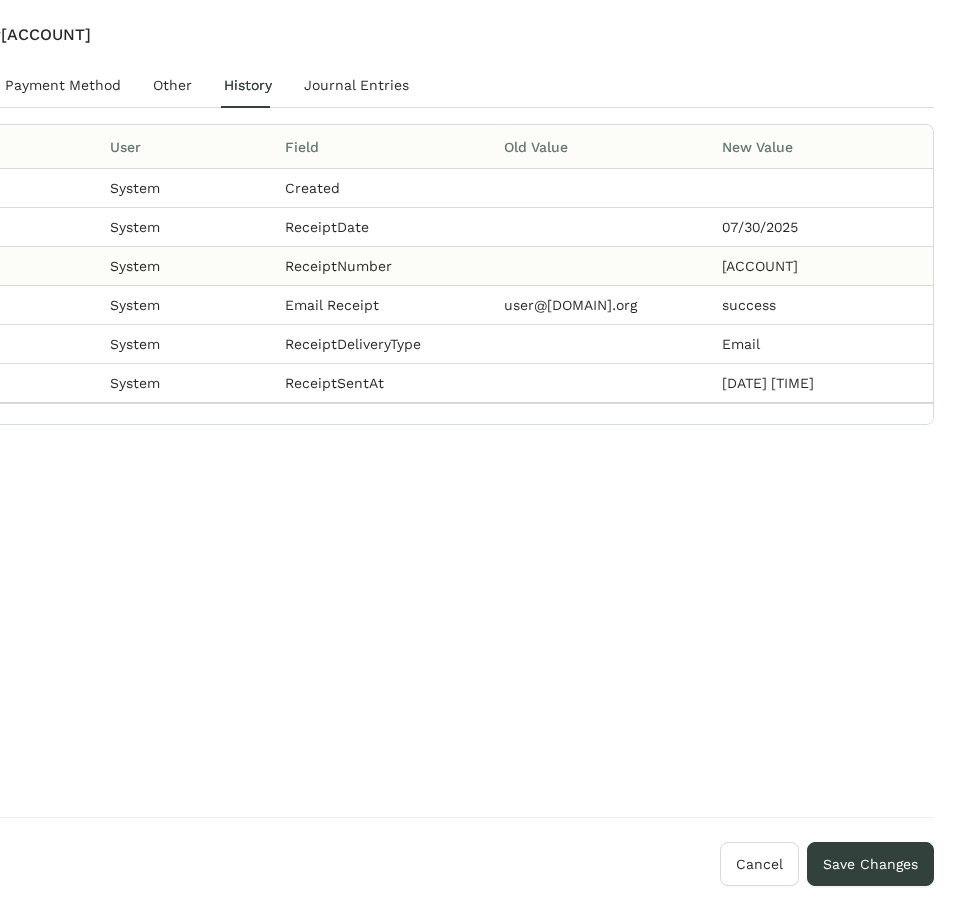 click on "ReceiptNumber" at bounding box center (386, 266) 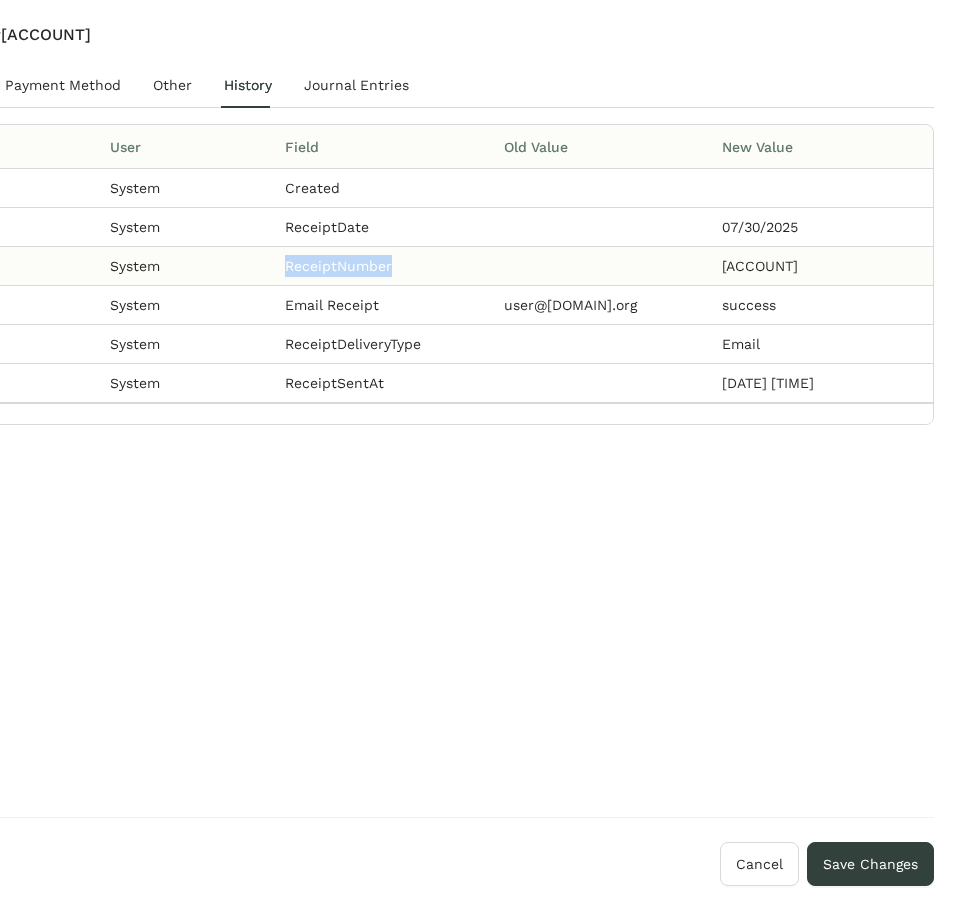 click on "ReceiptNumber" at bounding box center (386, 266) 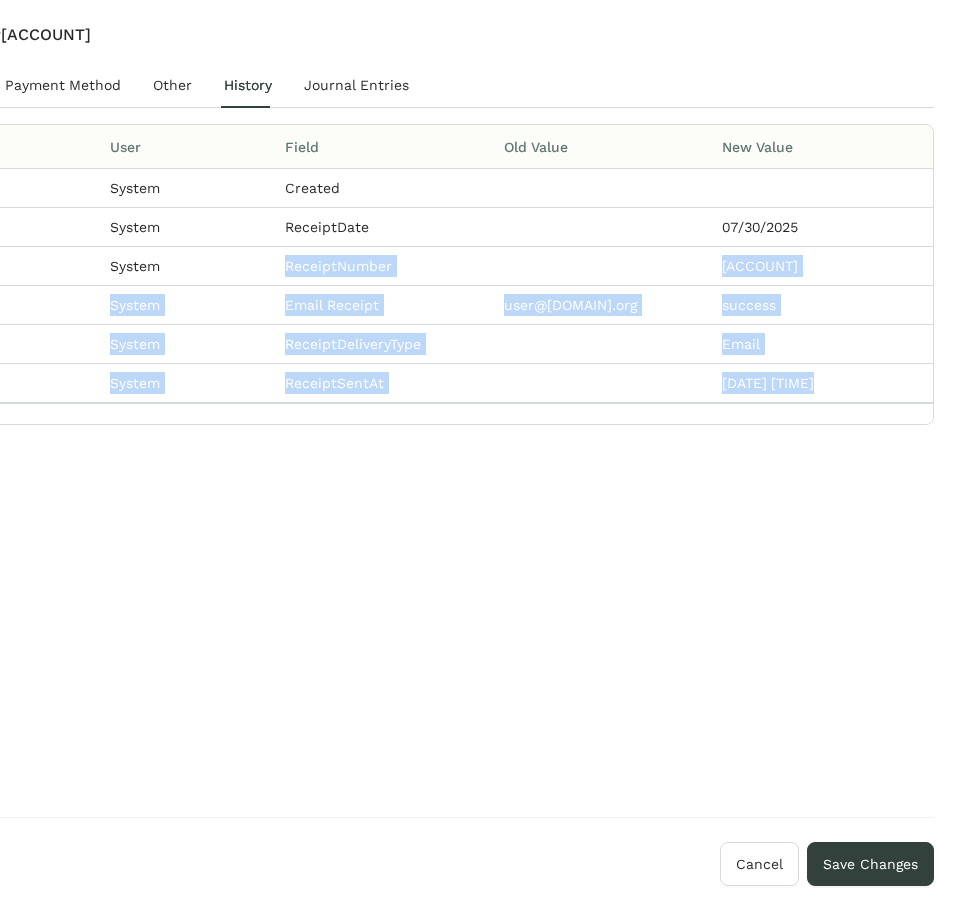 drag, startPoint x: 325, startPoint y: 256, endPoint x: 455, endPoint y: 575, distance: 344.47205 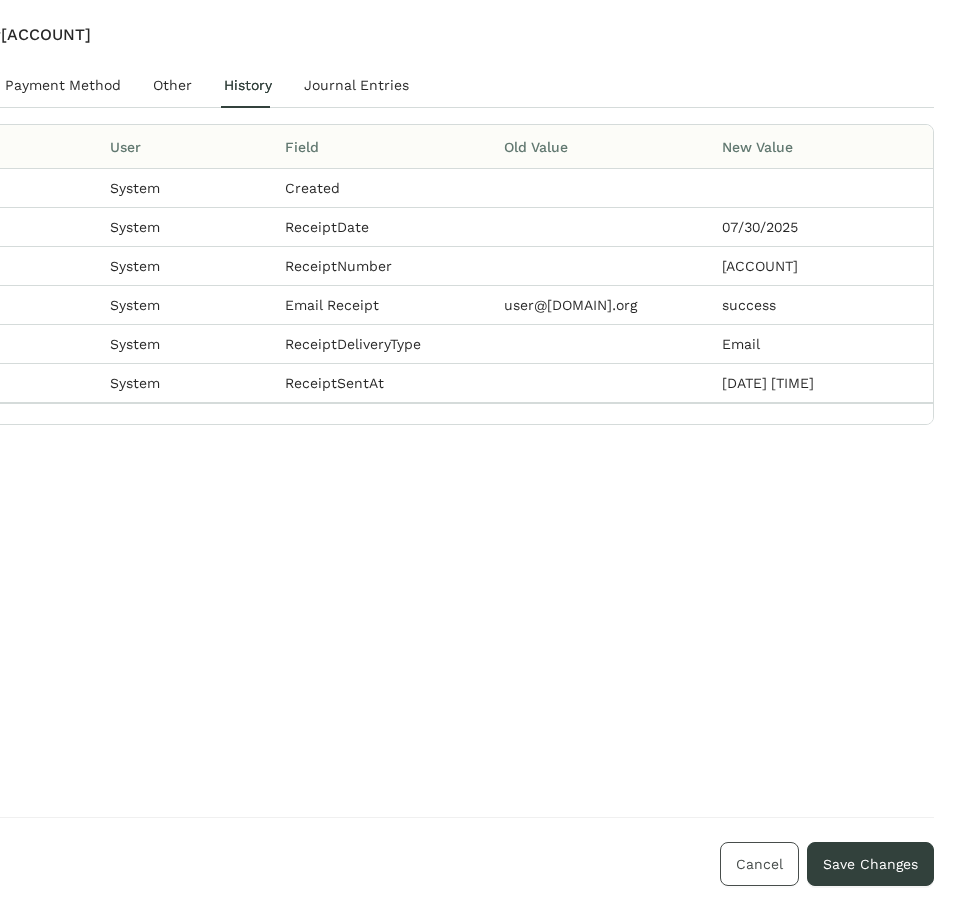 click on "Cancel" at bounding box center (759, 864) 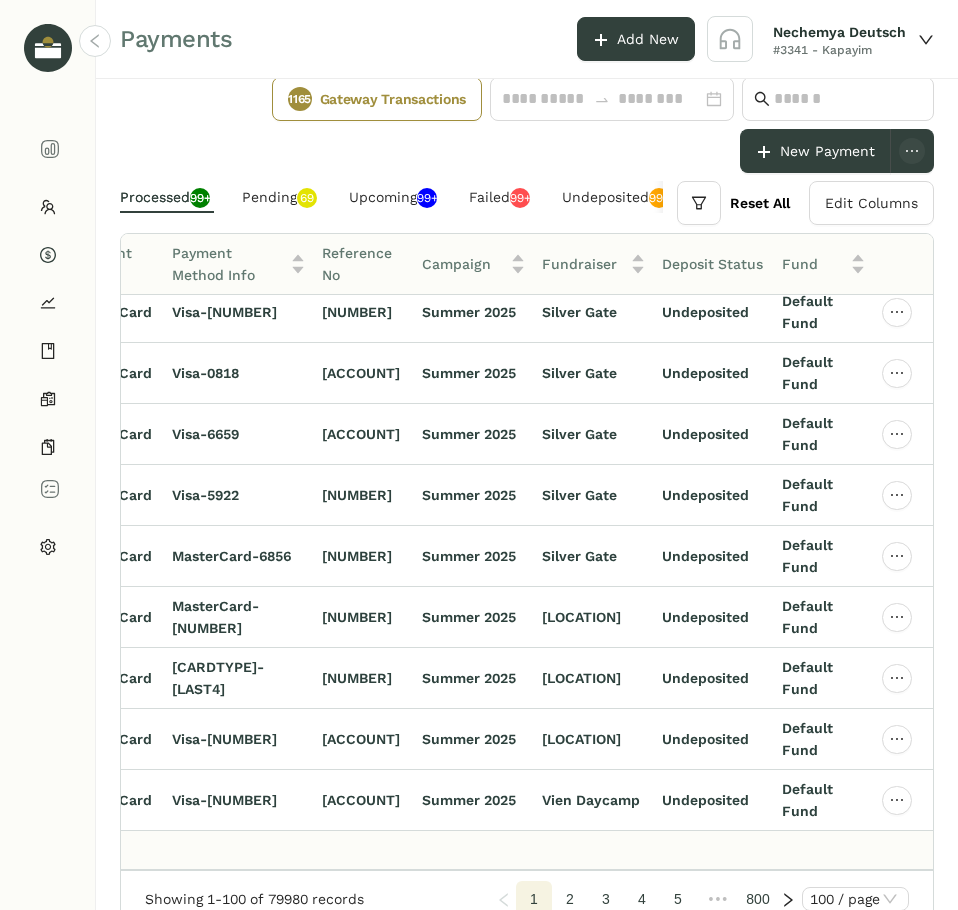 click on "2" 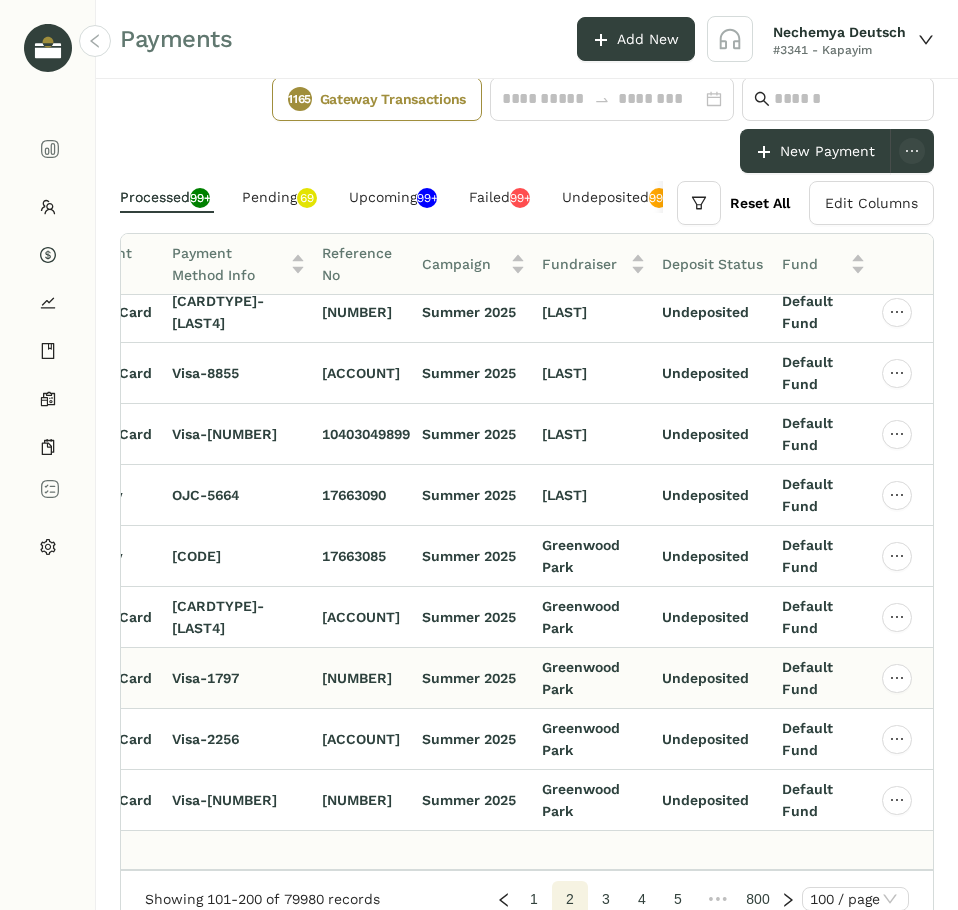 scroll, scrollTop: 5596, scrollLeft: 707, axis: both 